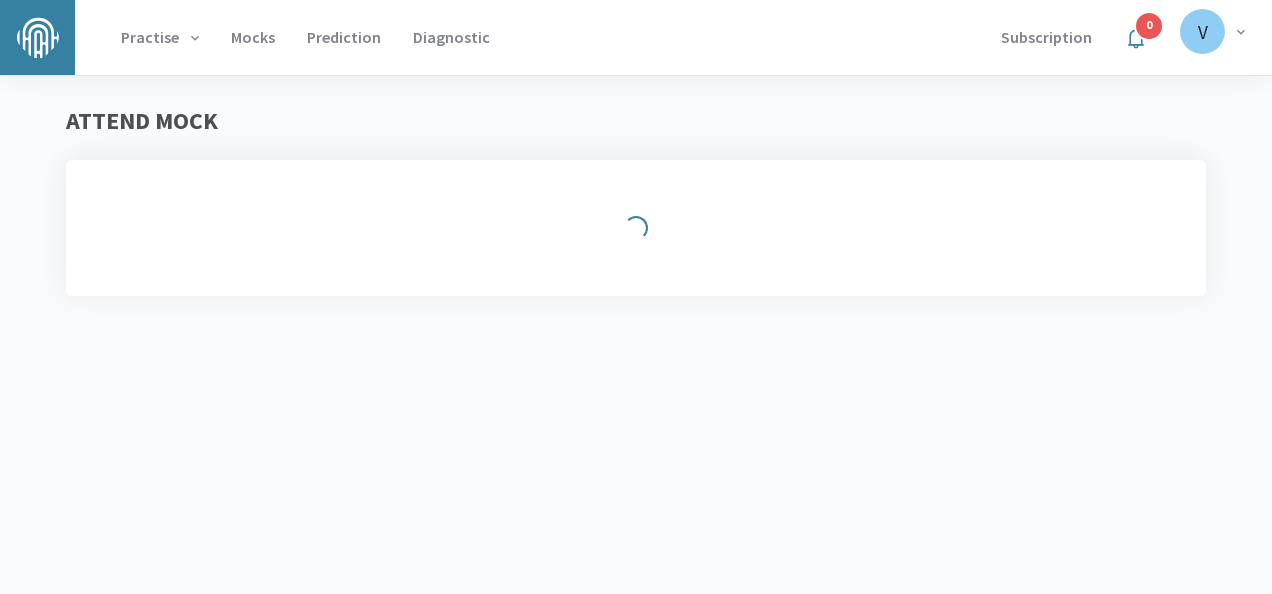 scroll, scrollTop: 0, scrollLeft: 0, axis: both 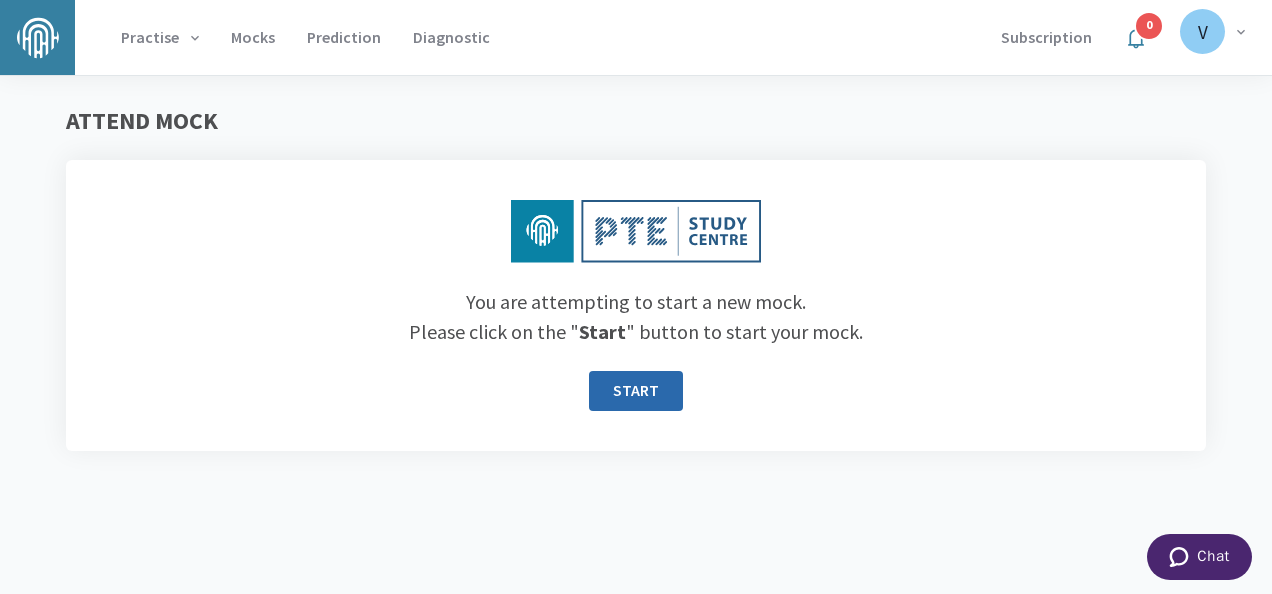 click on "START" at bounding box center [636, 391] 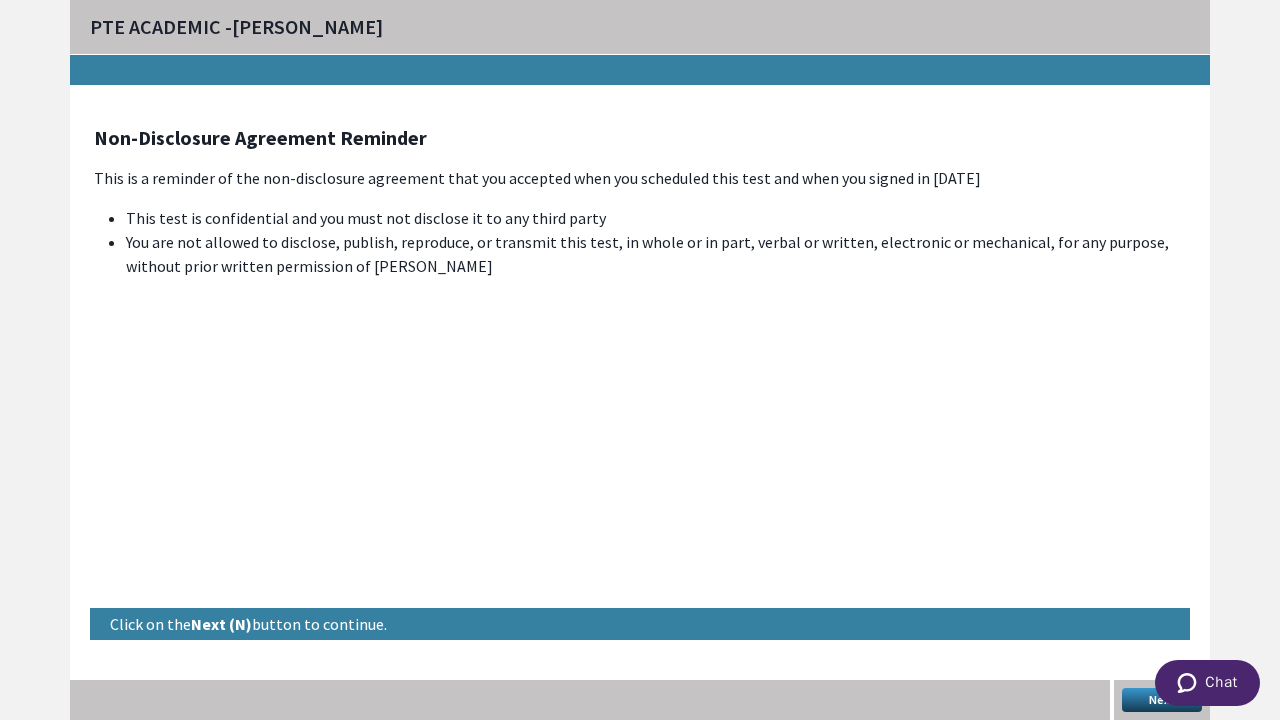 click on "Next" at bounding box center [1162, 700] 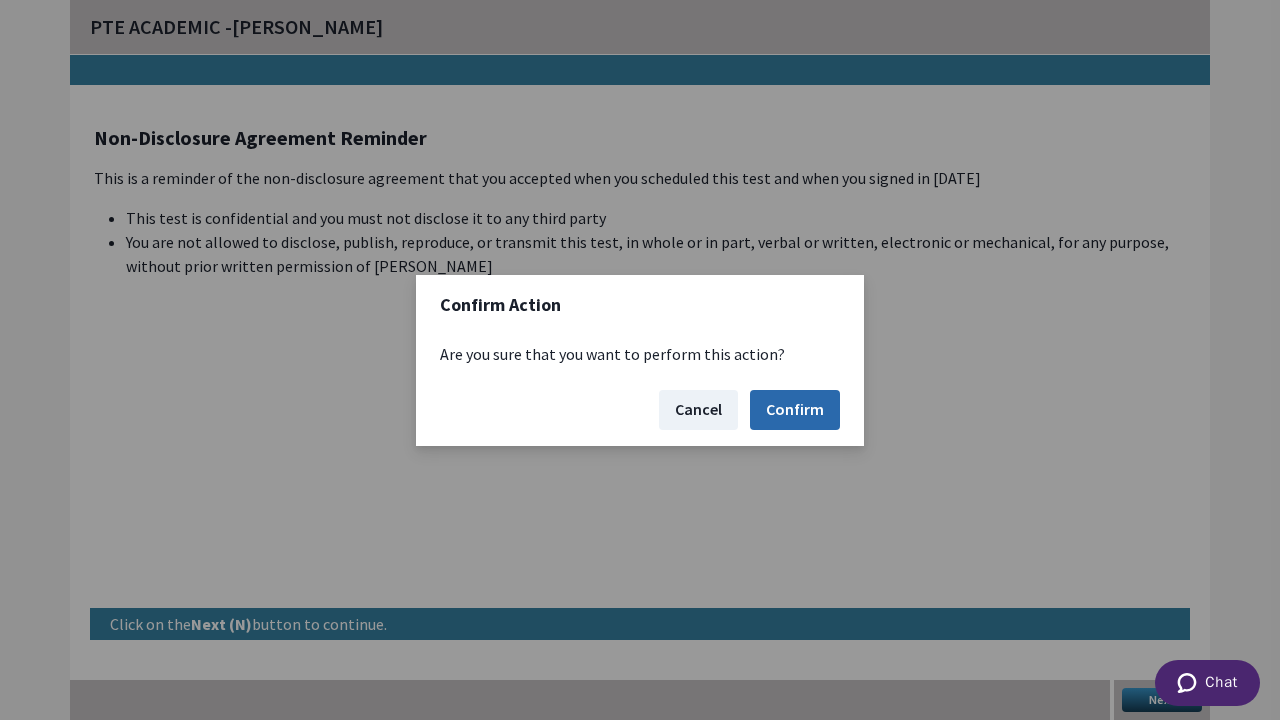 click on "Confirm" at bounding box center [795, 410] 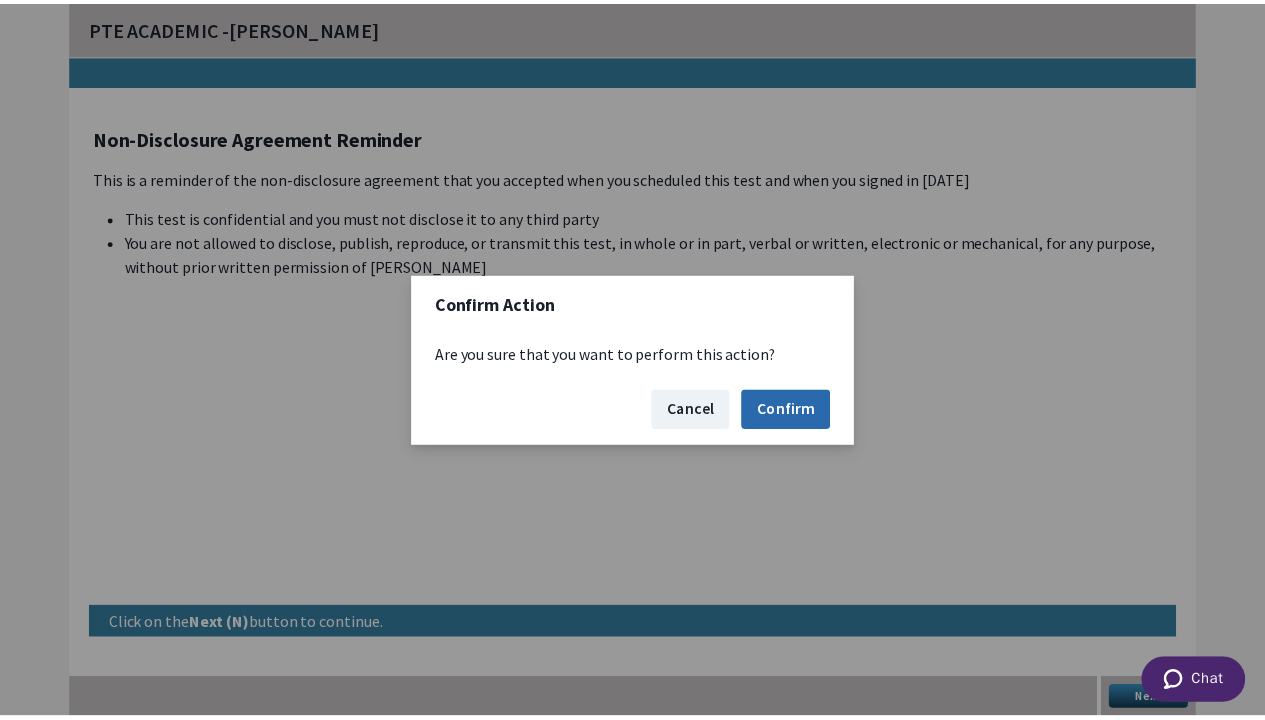 scroll, scrollTop: 10, scrollLeft: 0, axis: vertical 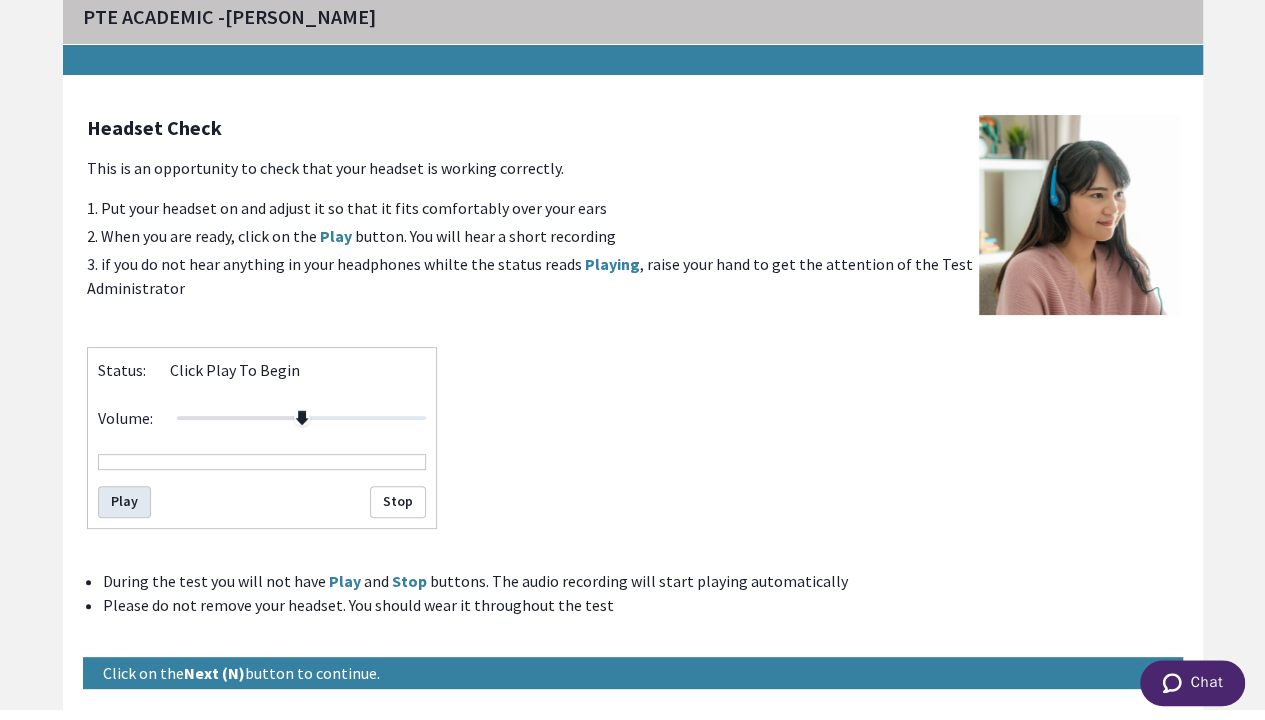 click on "Play" at bounding box center (124, 502) 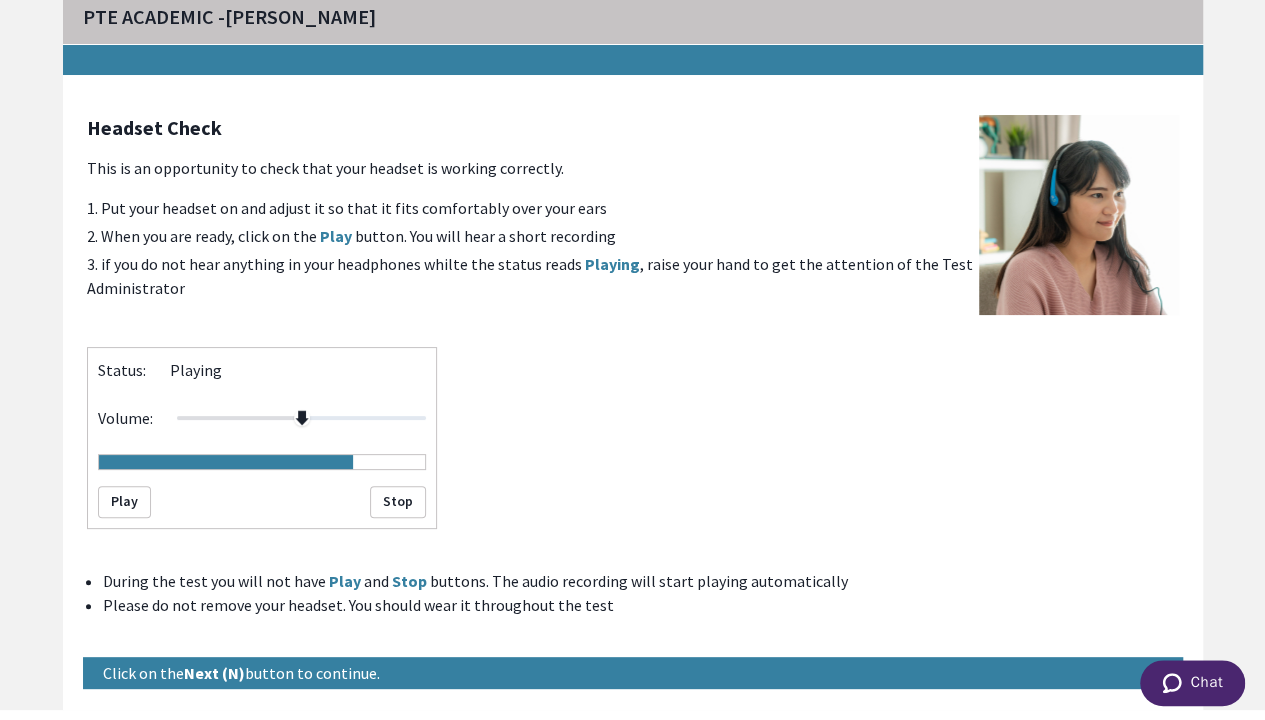 drag, startPoint x: 134, startPoint y: 499, endPoint x: 686, endPoint y: 378, distance: 565.1062 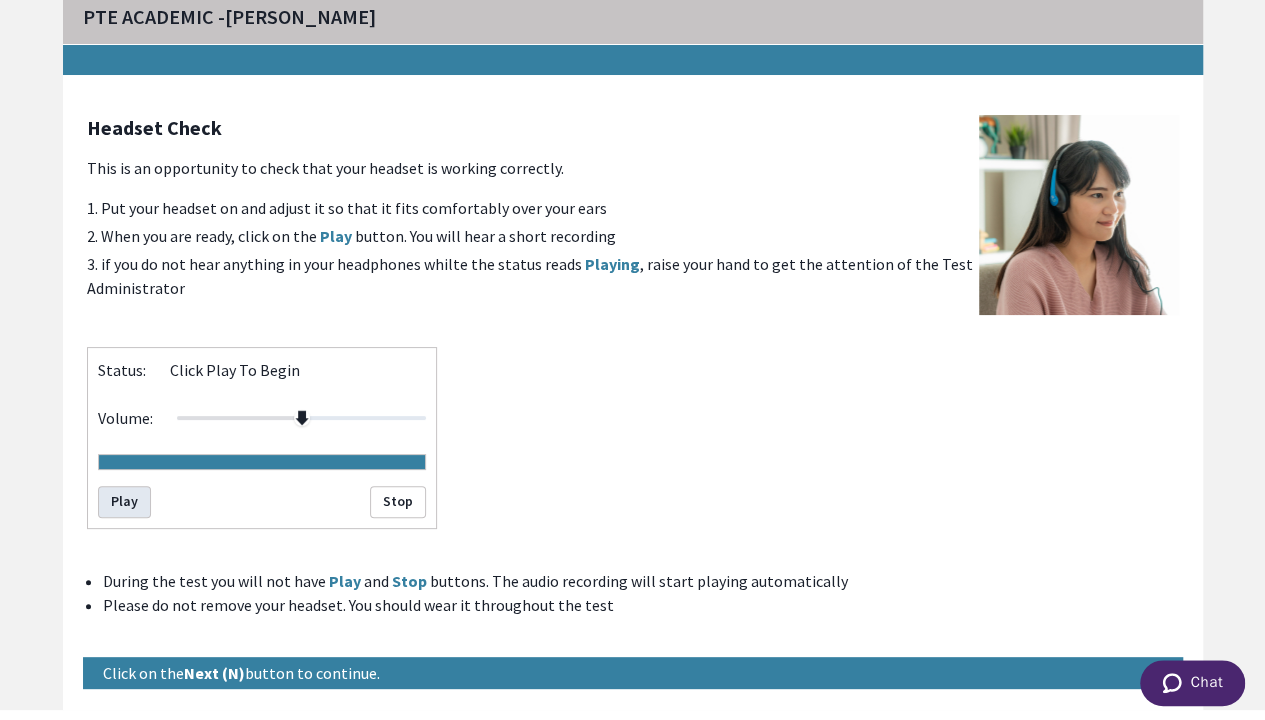 click on "Play" at bounding box center (124, 502) 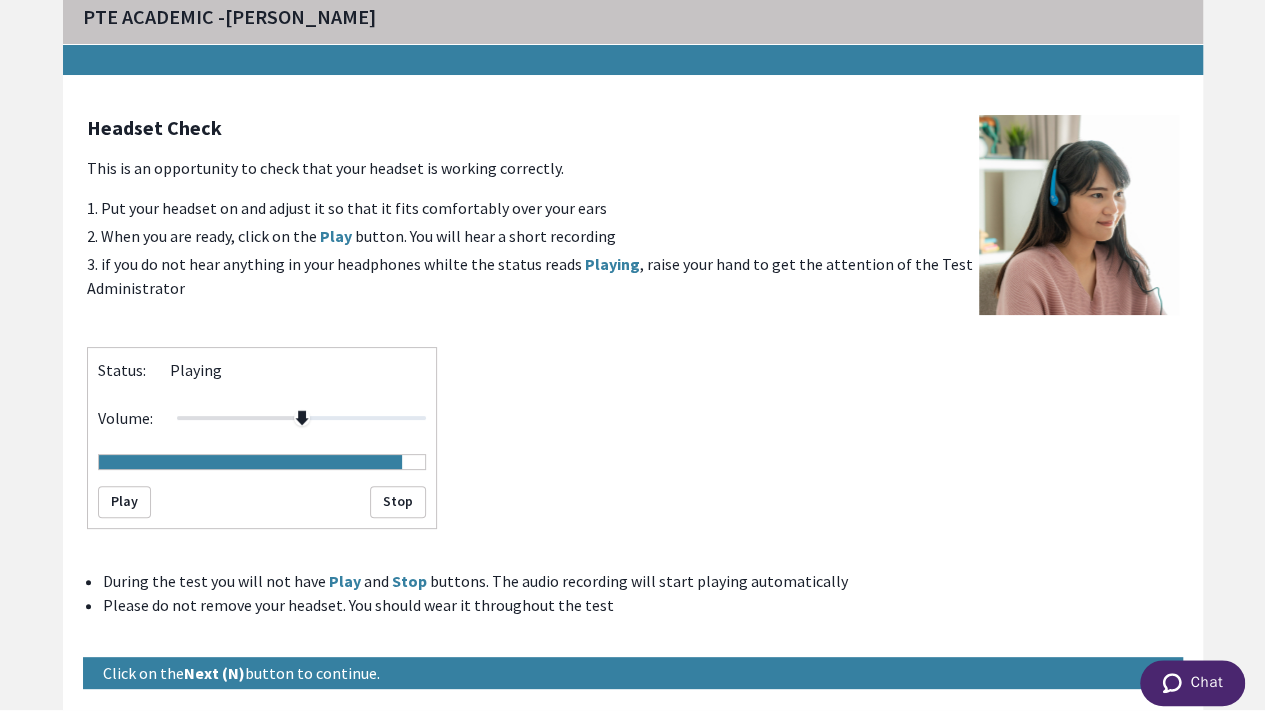 scroll, scrollTop: 58, scrollLeft: 0, axis: vertical 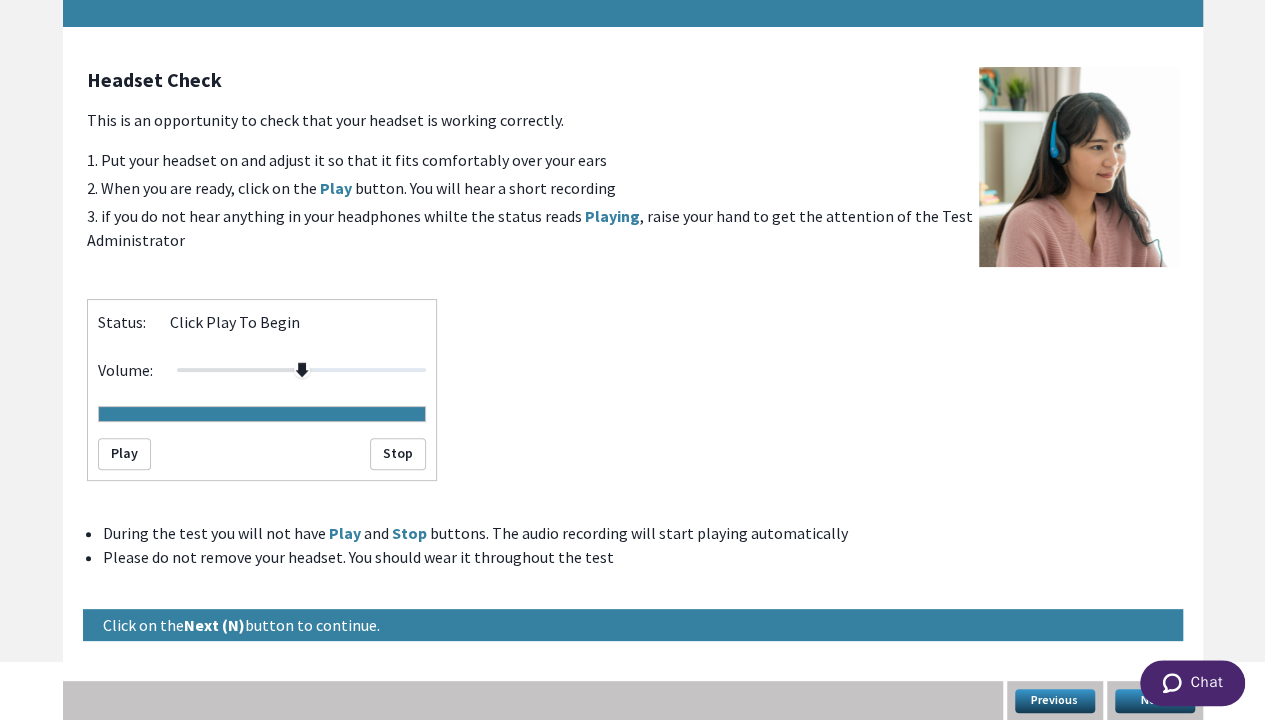 click on "Previous" at bounding box center (1055, 701) 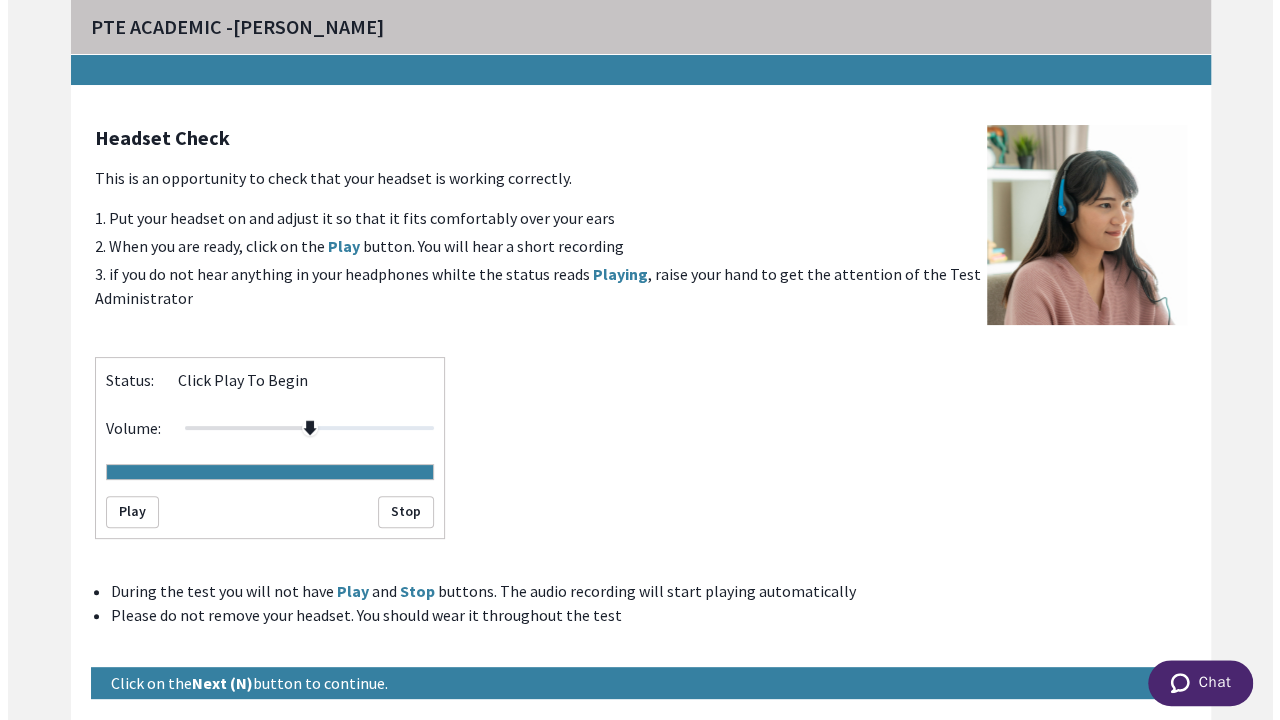 scroll, scrollTop: 58, scrollLeft: 0, axis: vertical 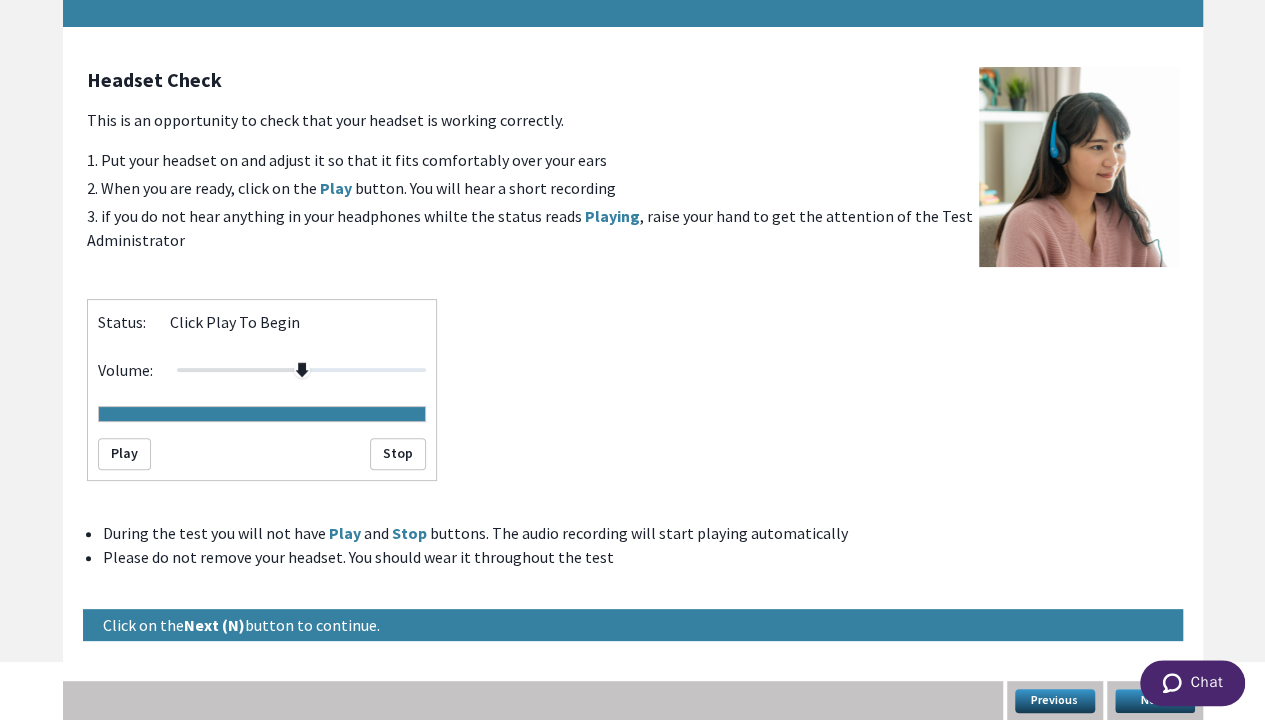 click on "Next" at bounding box center (1155, 701) 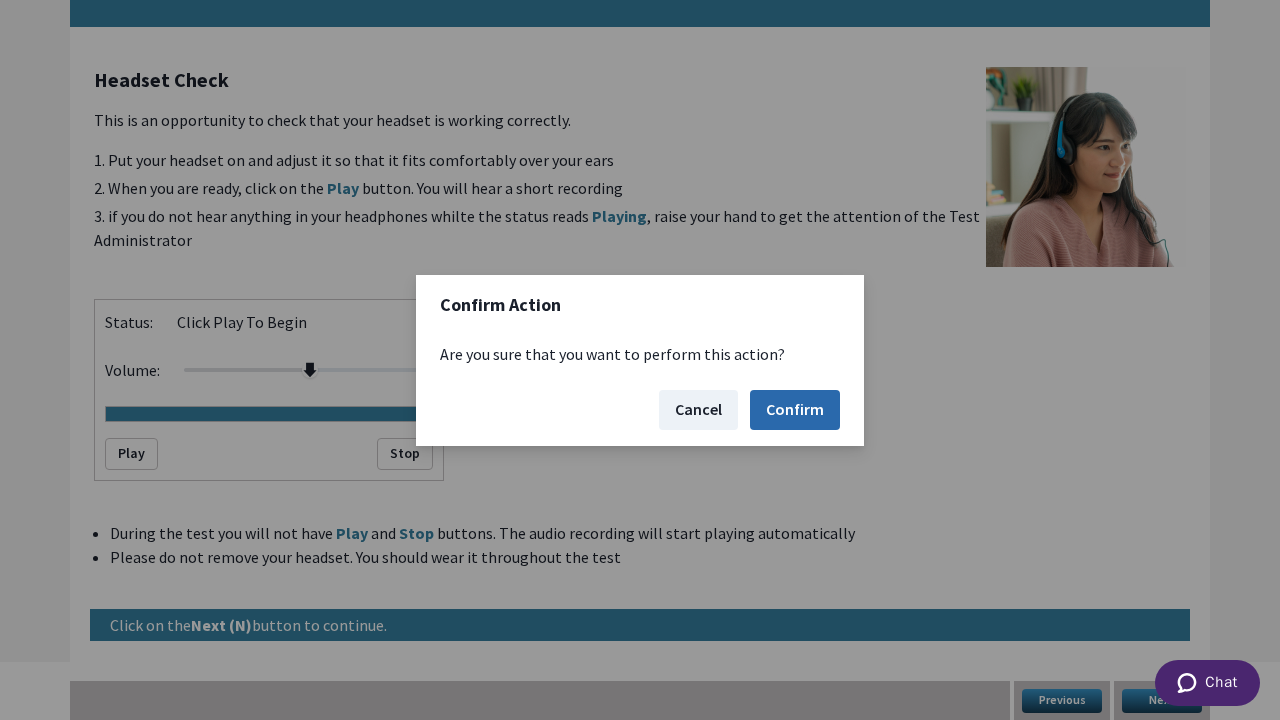 click on "Confirm" at bounding box center [795, 410] 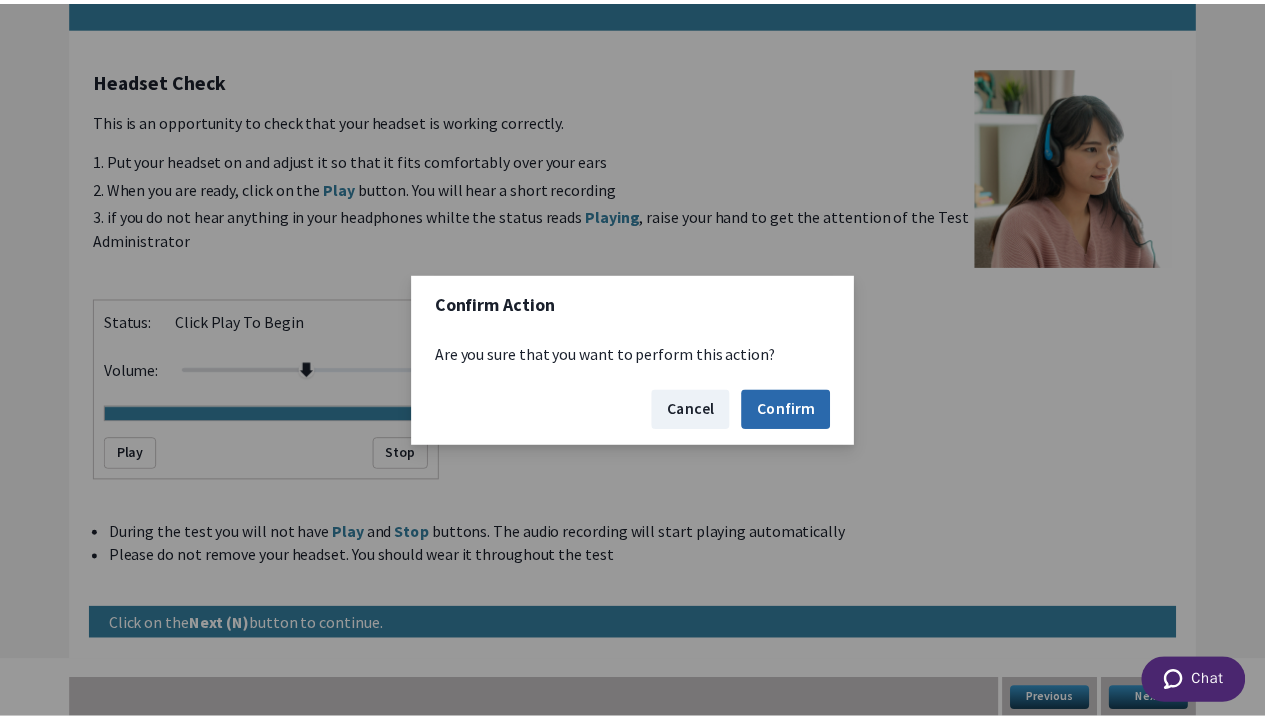 scroll, scrollTop: 66, scrollLeft: 0, axis: vertical 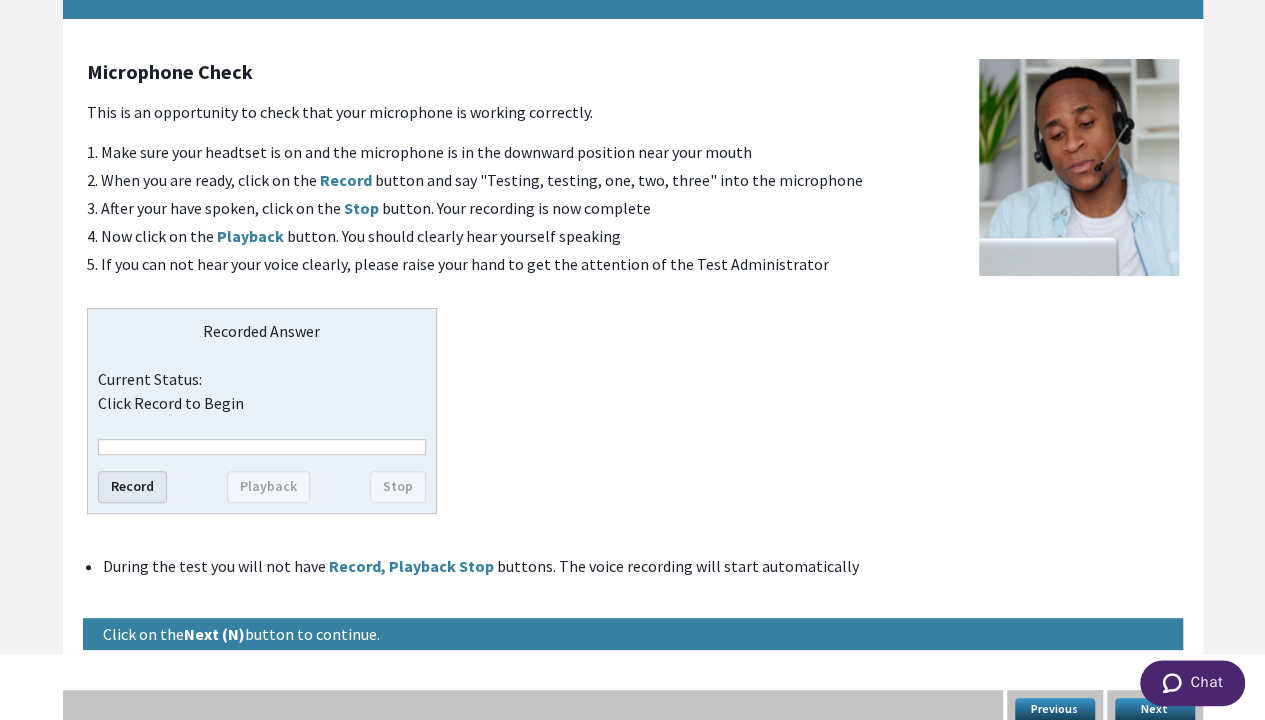 click on "Record" at bounding box center [132, 487] 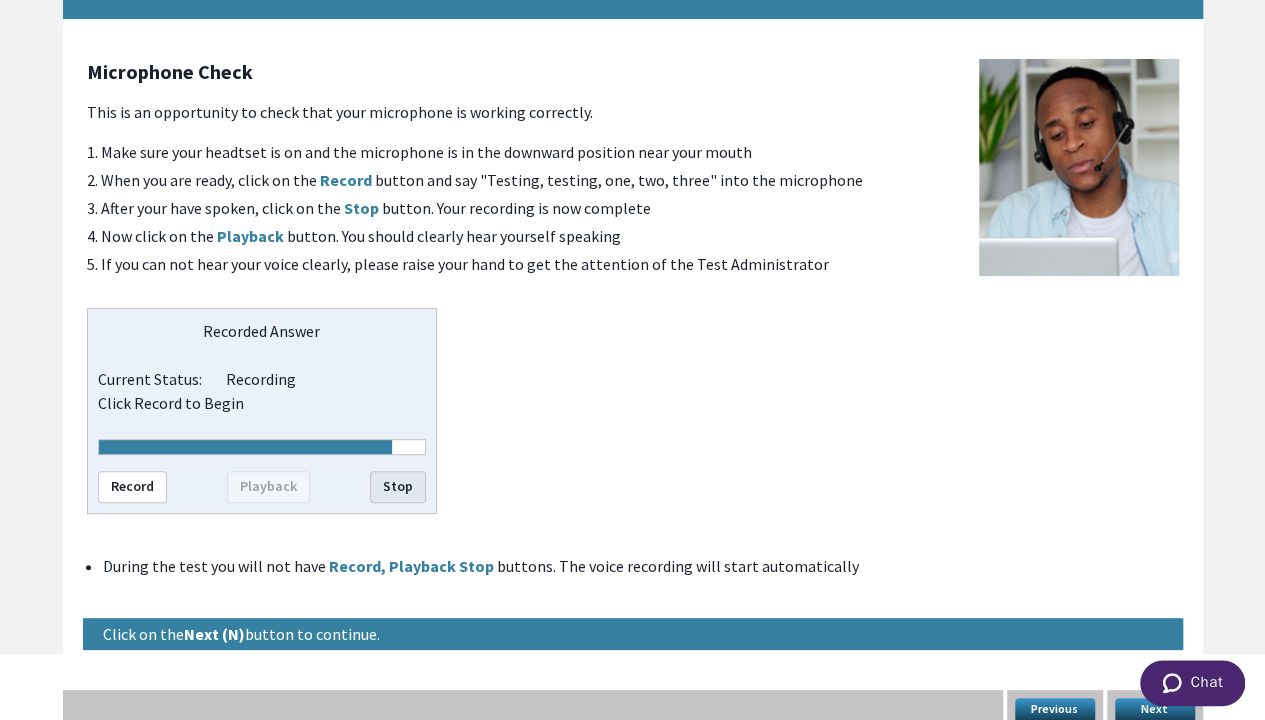 click on "Stop" at bounding box center [398, 487] 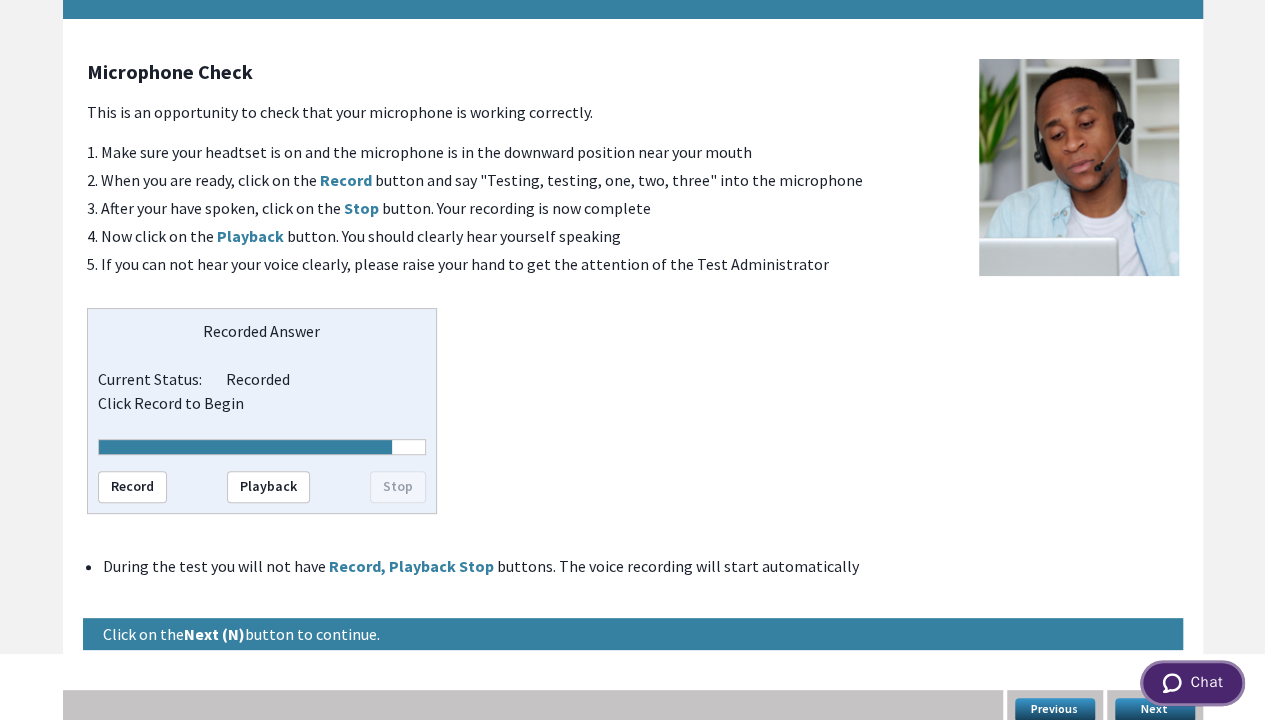 click on "Chat" at bounding box center (1192, 683) 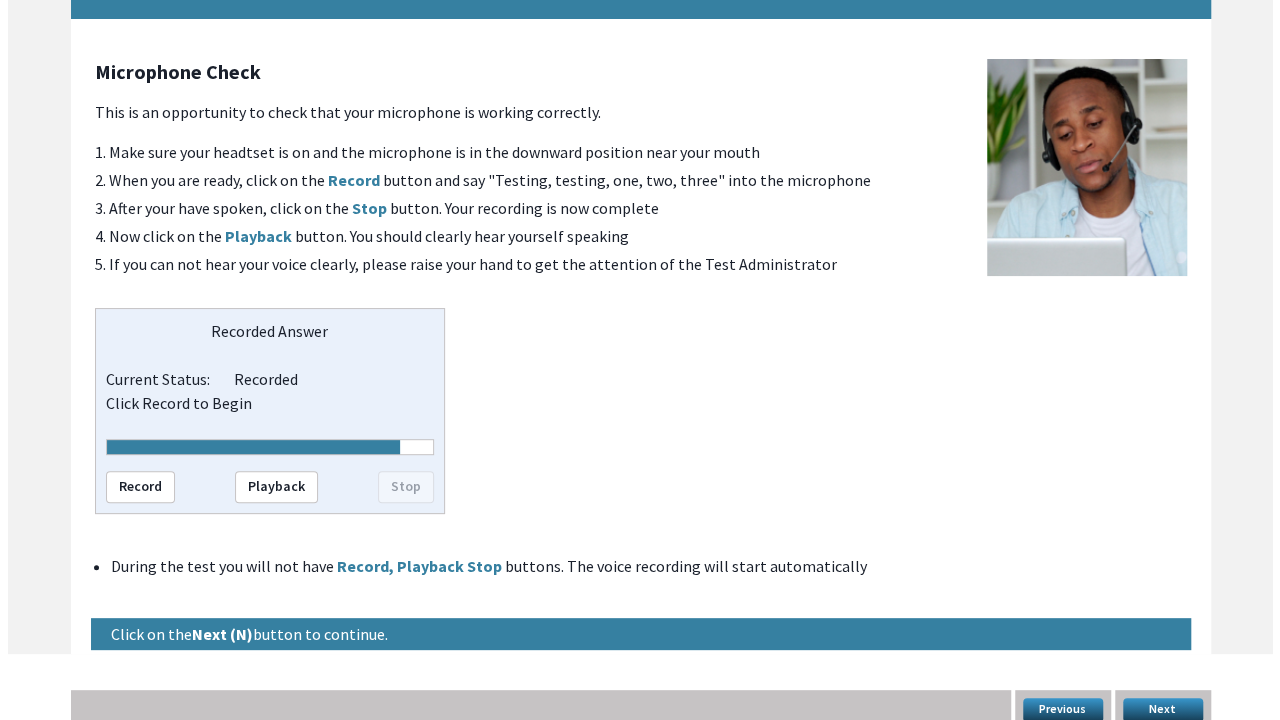 scroll, scrollTop: 0, scrollLeft: 0, axis: both 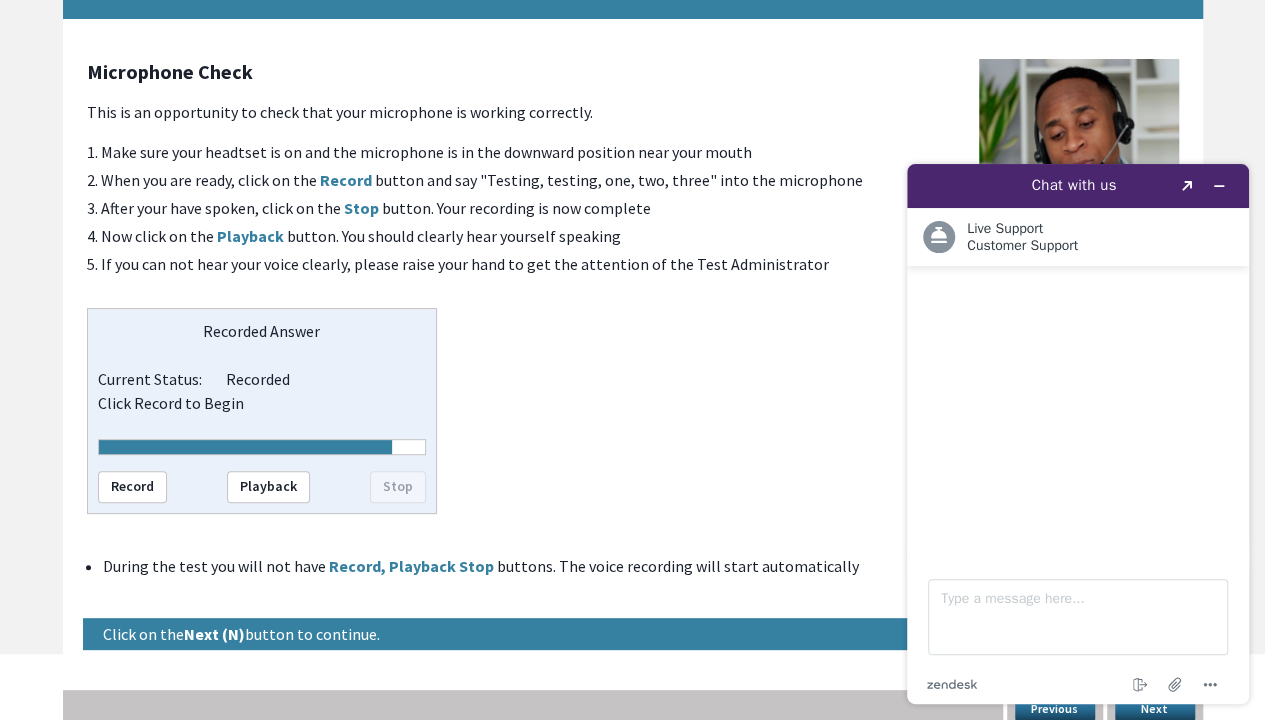 click on "Chat with us Created with Sketch." at bounding box center (1078, 186) 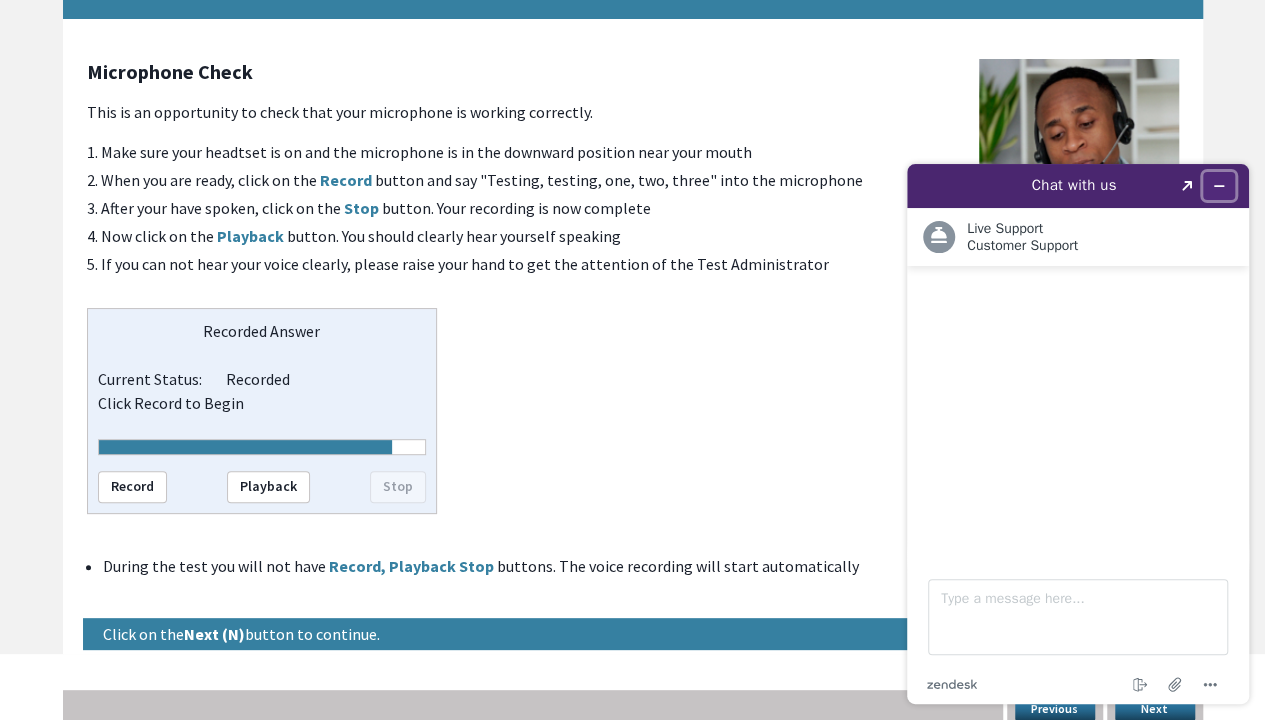click at bounding box center (1219, 186) 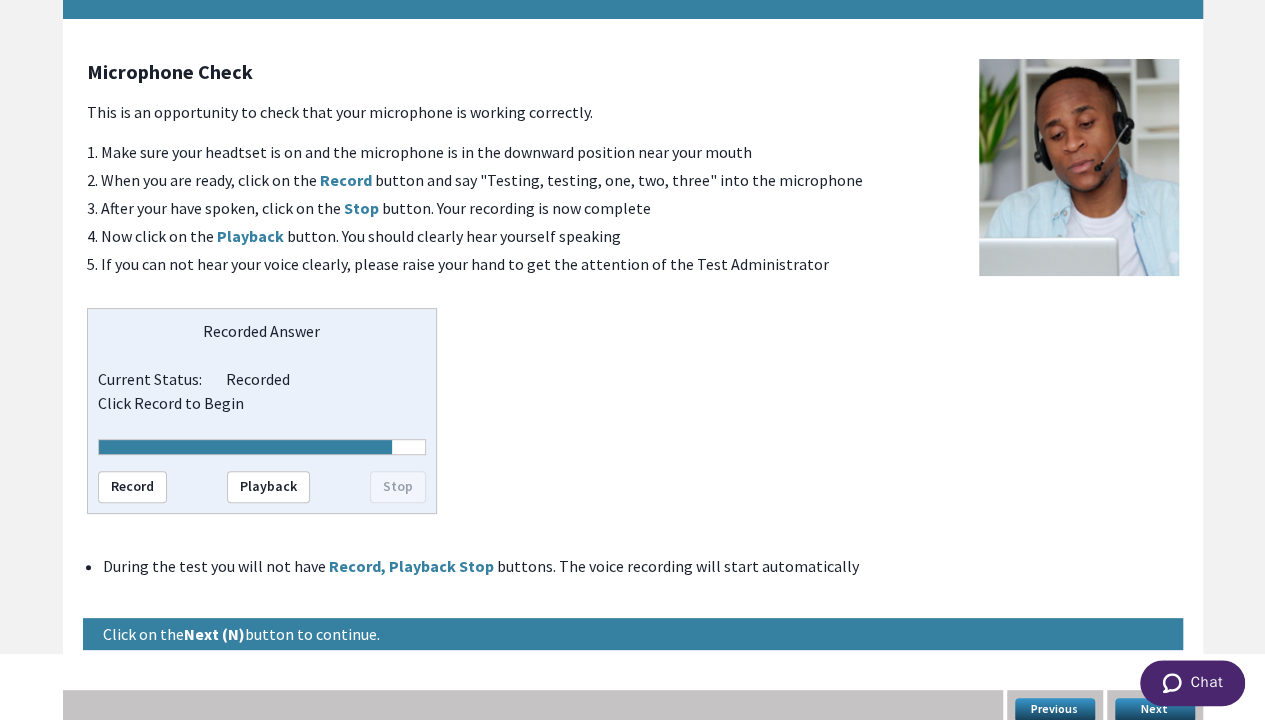 click on "Chat" at bounding box center [1191, 685] 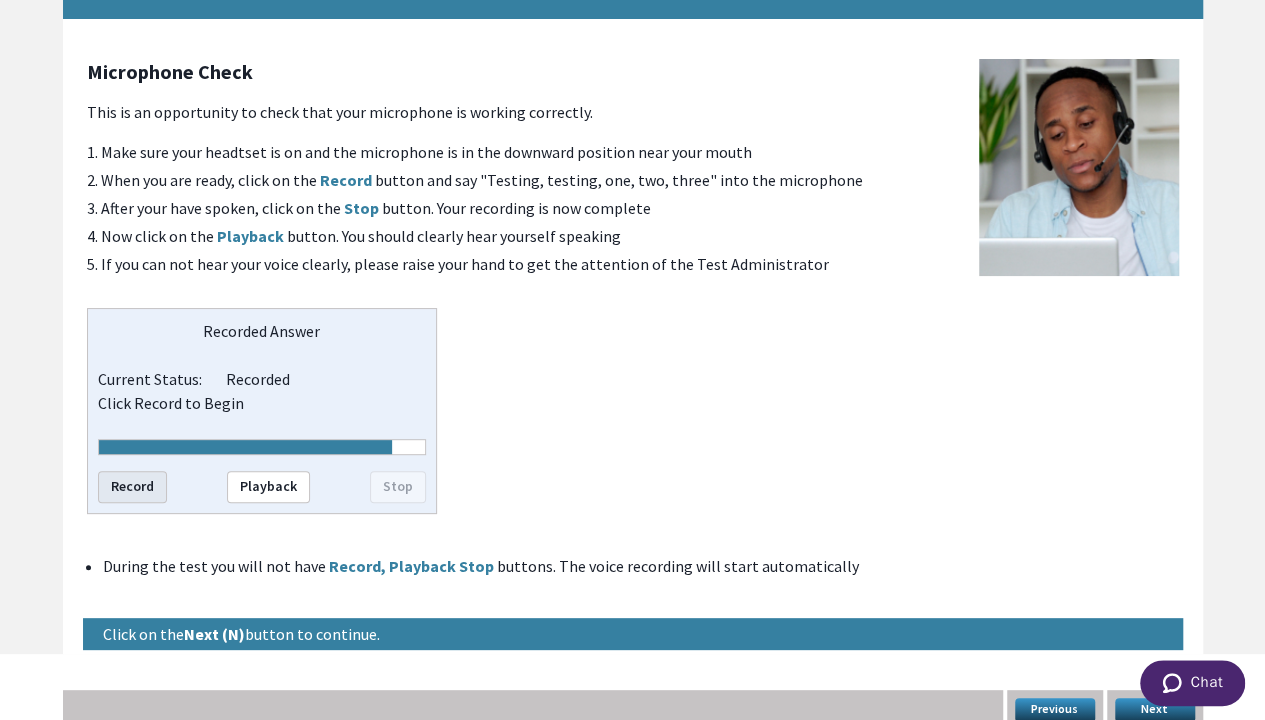 click on "Record" at bounding box center (132, 487) 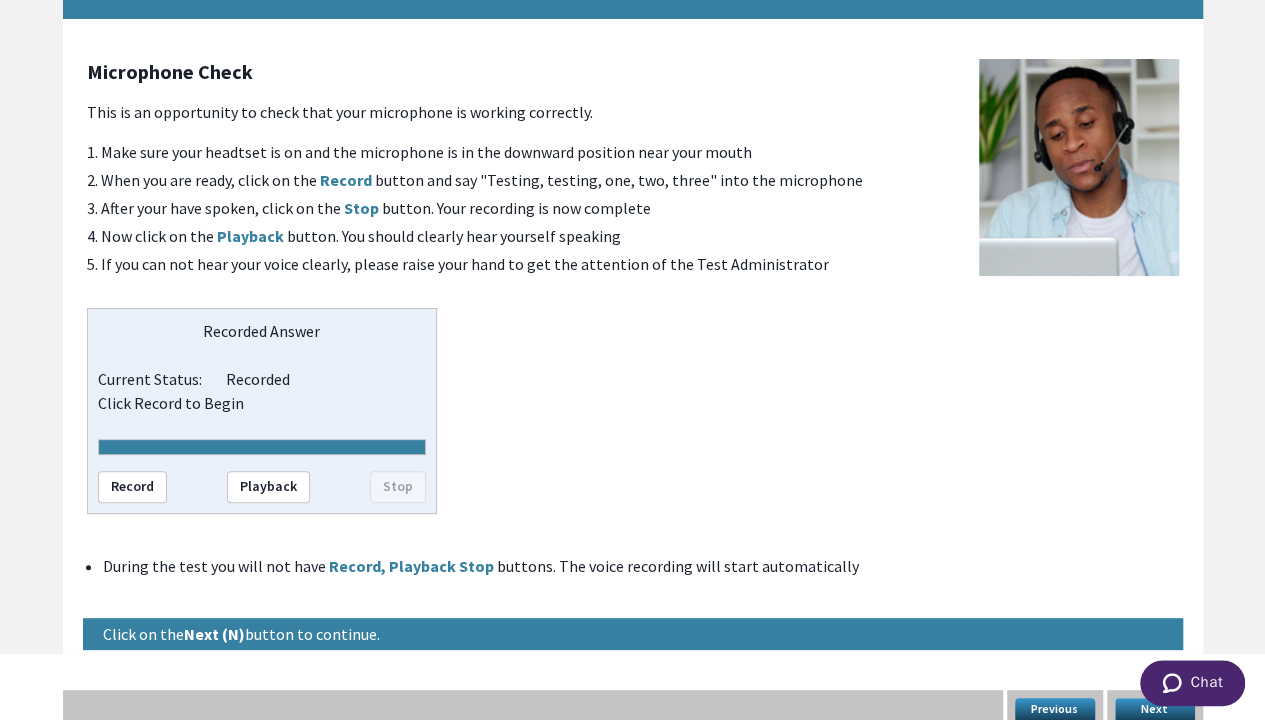 click on "Next" at bounding box center (1155, 710) 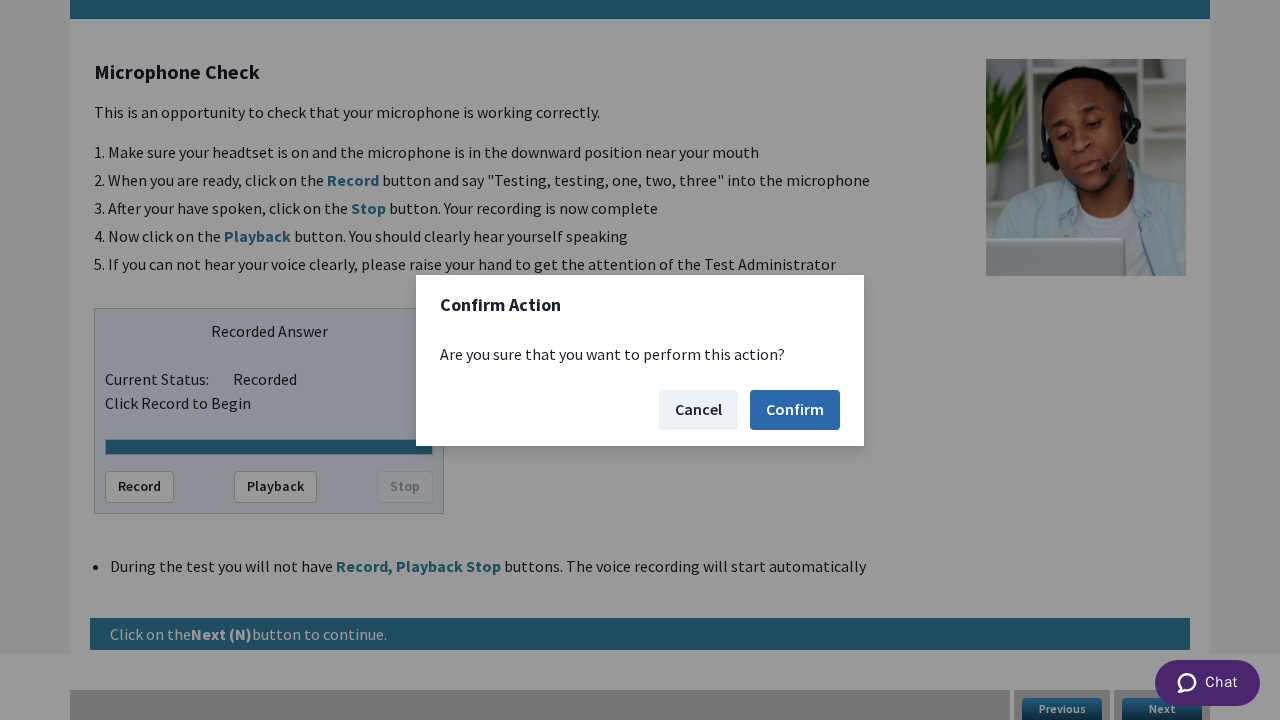 click on "Confirm" at bounding box center [795, 410] 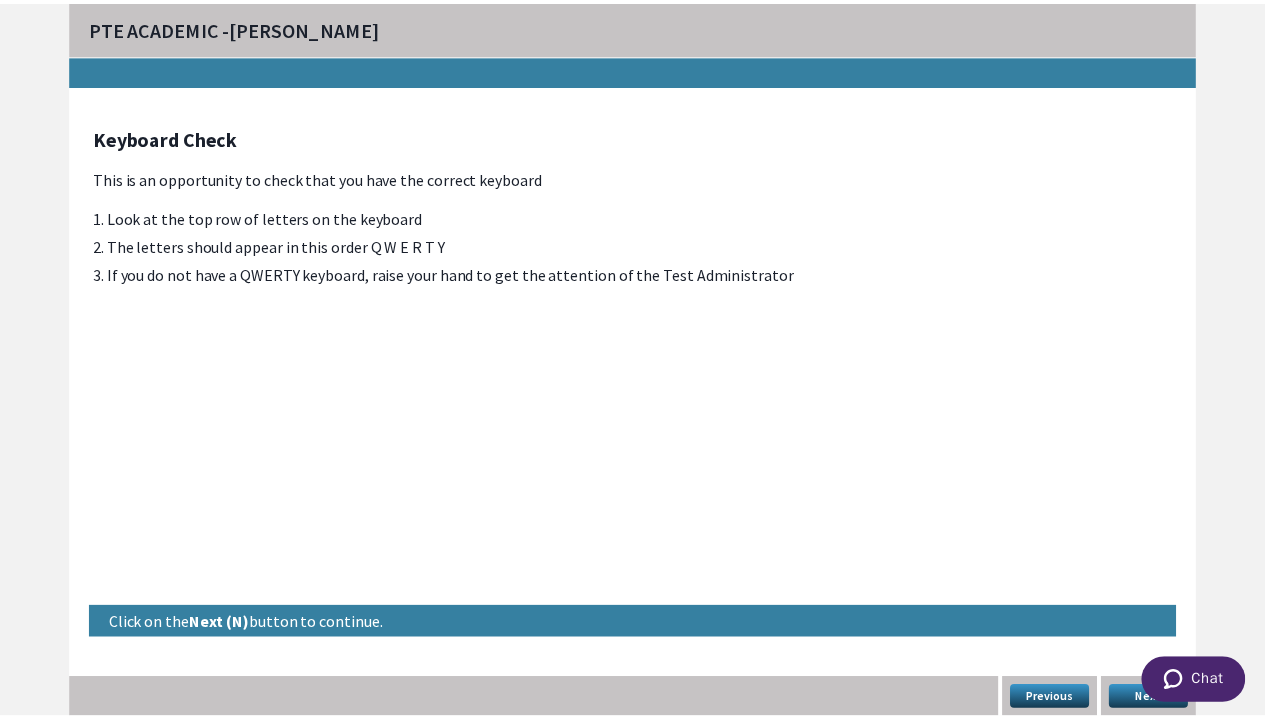 scroll, scrollTop: 0, scrollLeft: 0, axis: both 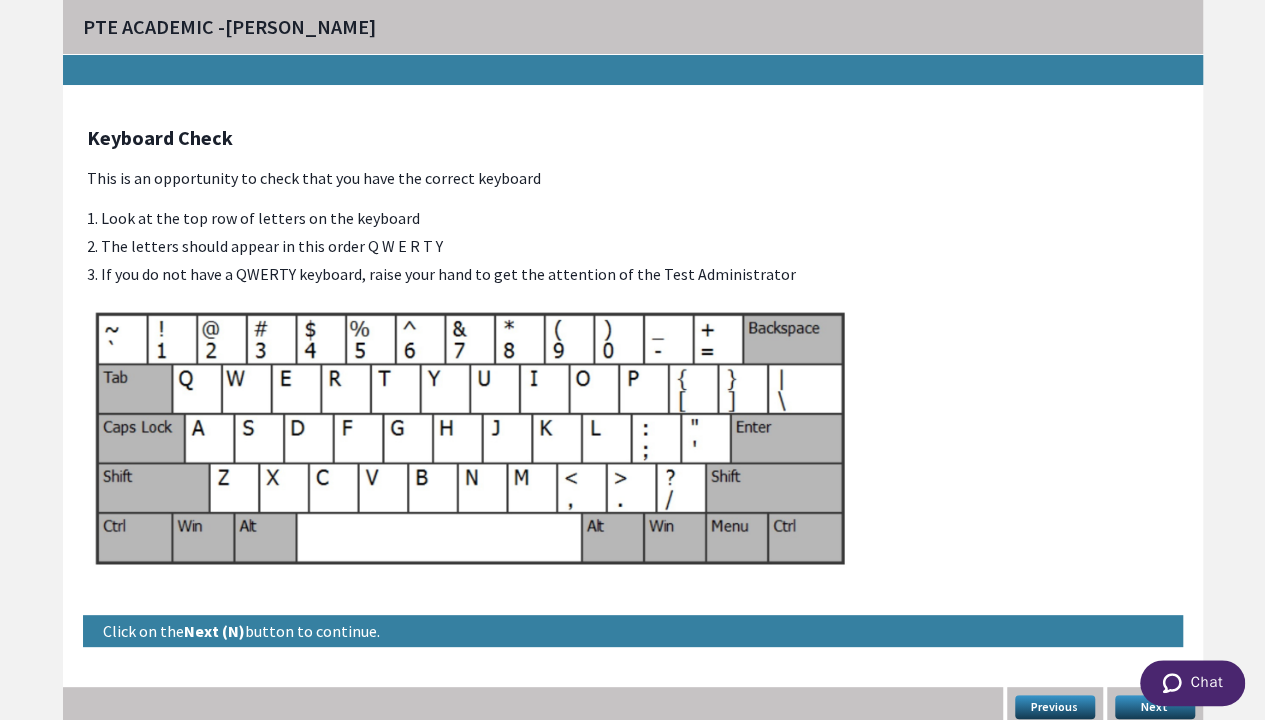 click on "Chat" at bounding box center [1192, 683] 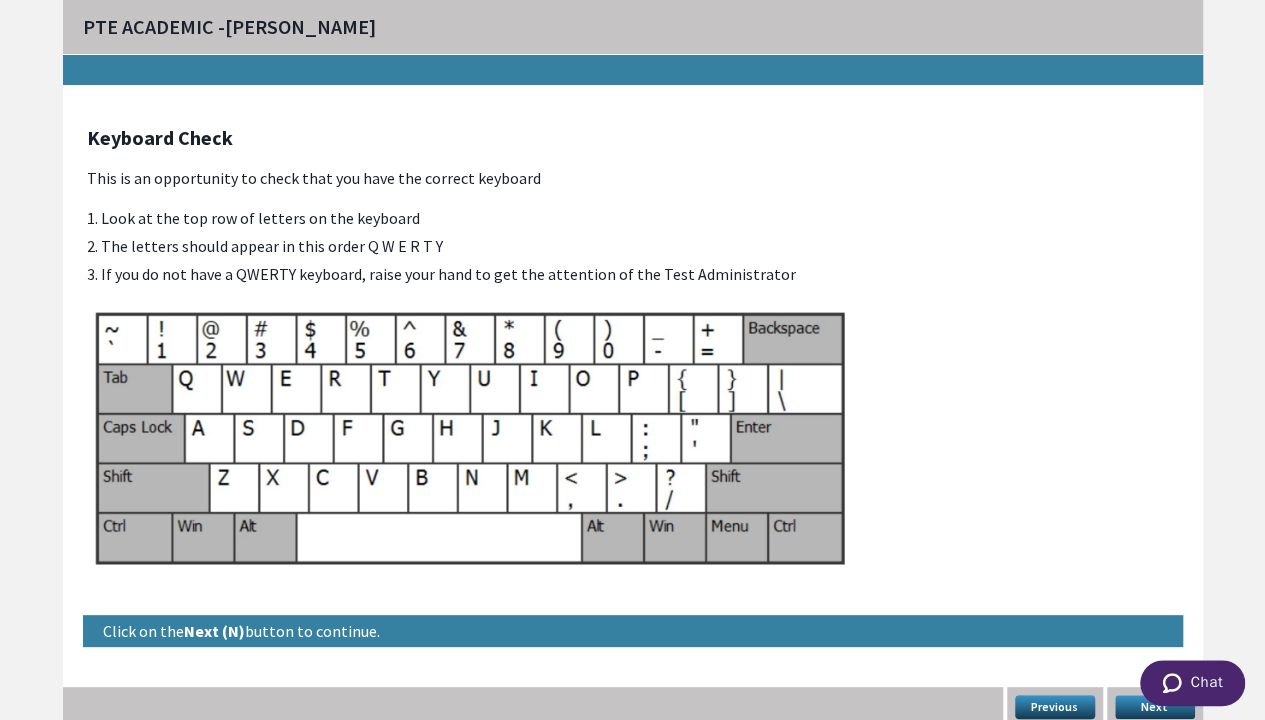 click on "Next" at bounding box center (1155, 707) 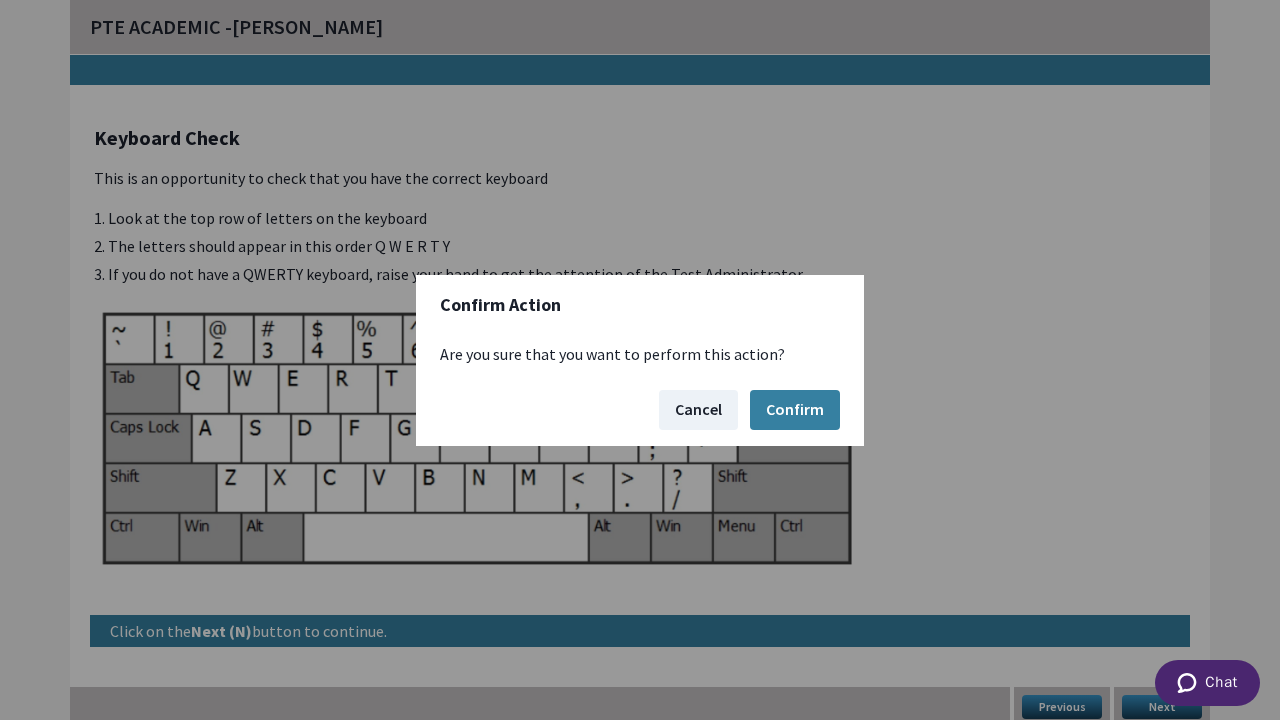 drag, startPoint x: 760, startPoint y: 411, endPoint x: 638, endPoint y: 364, distance: 130.7402 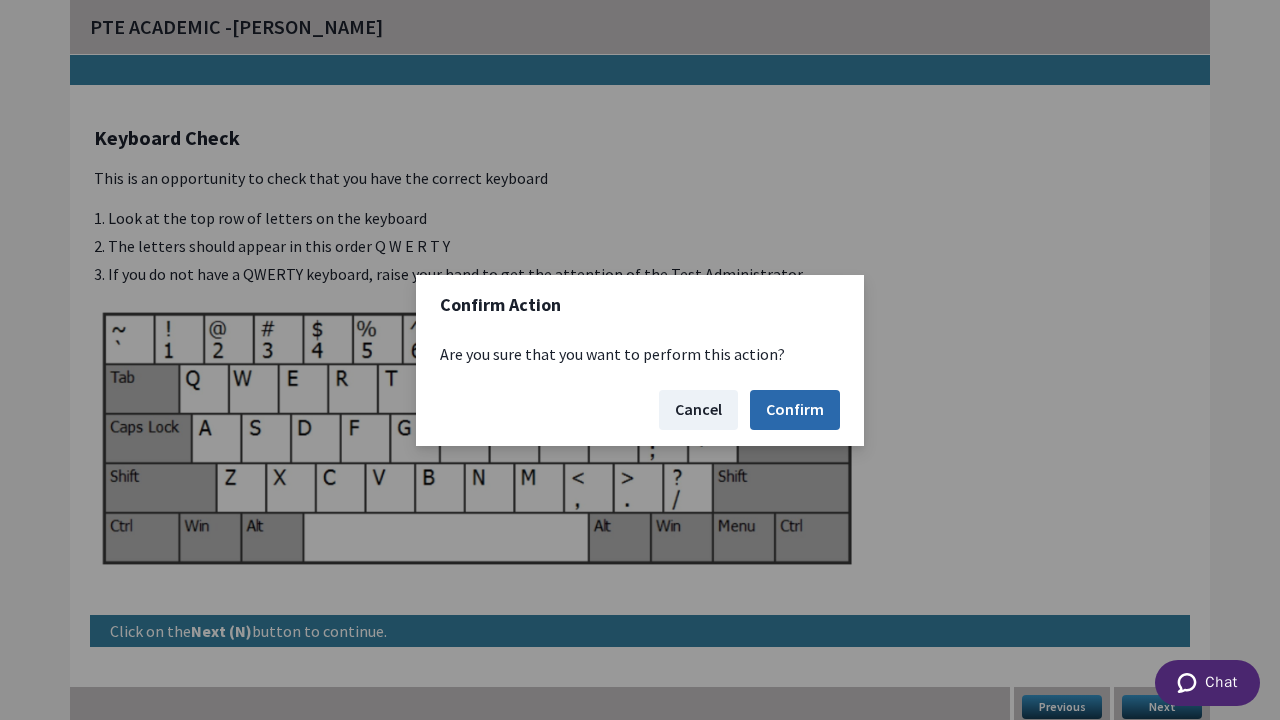 click on "Confirm" at bounding box center [795, 410] 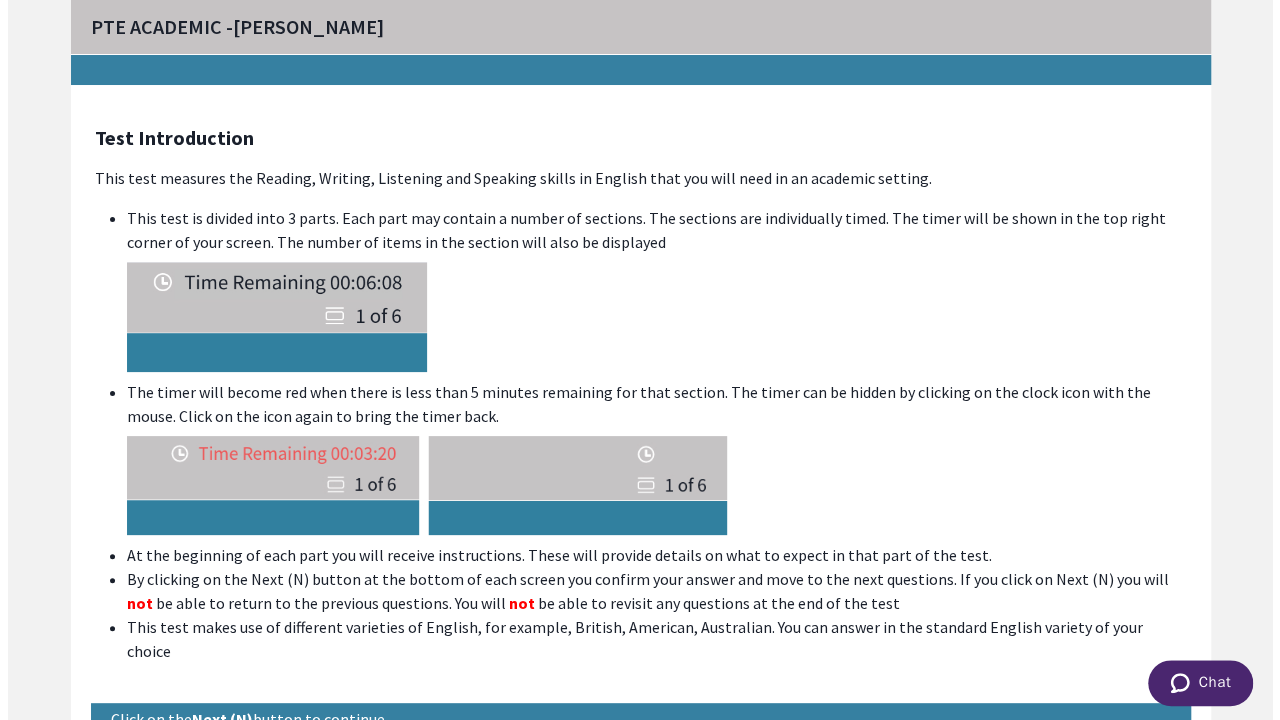 scroll, scrollTop: 70, scrollLeft: 0, axis: vertical 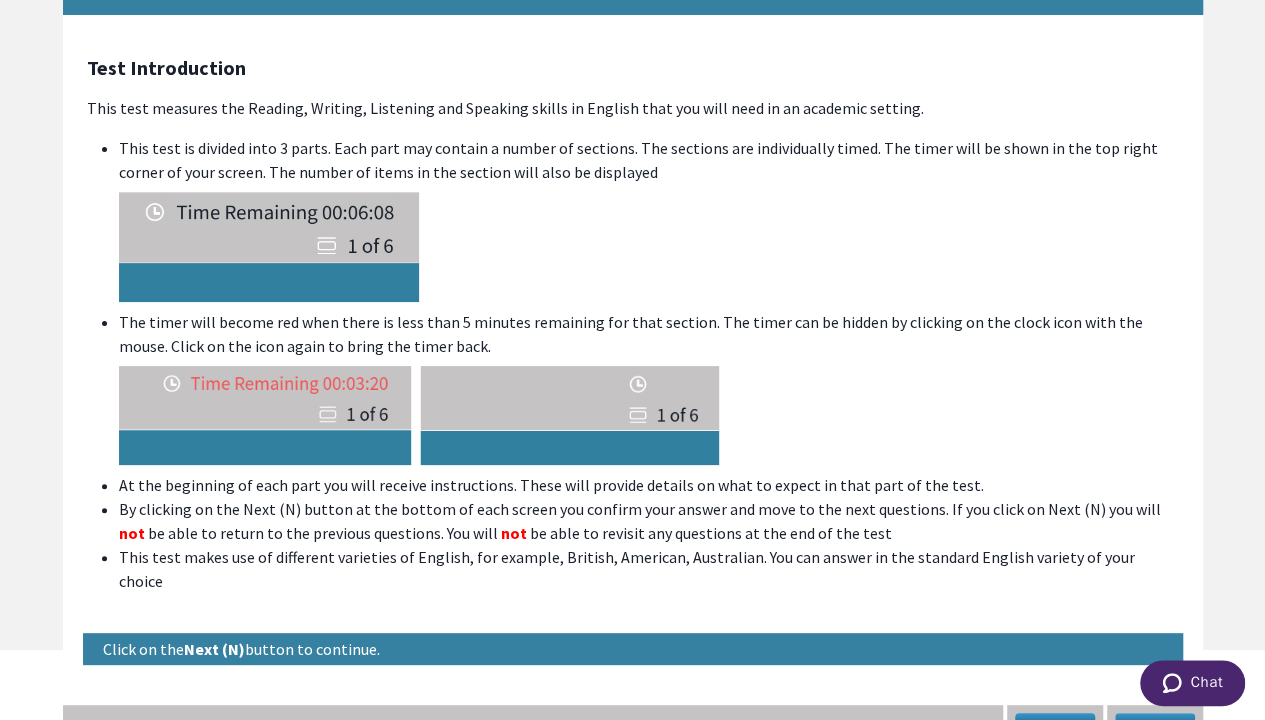 click on "Next" at bounding box center [1155, 725] 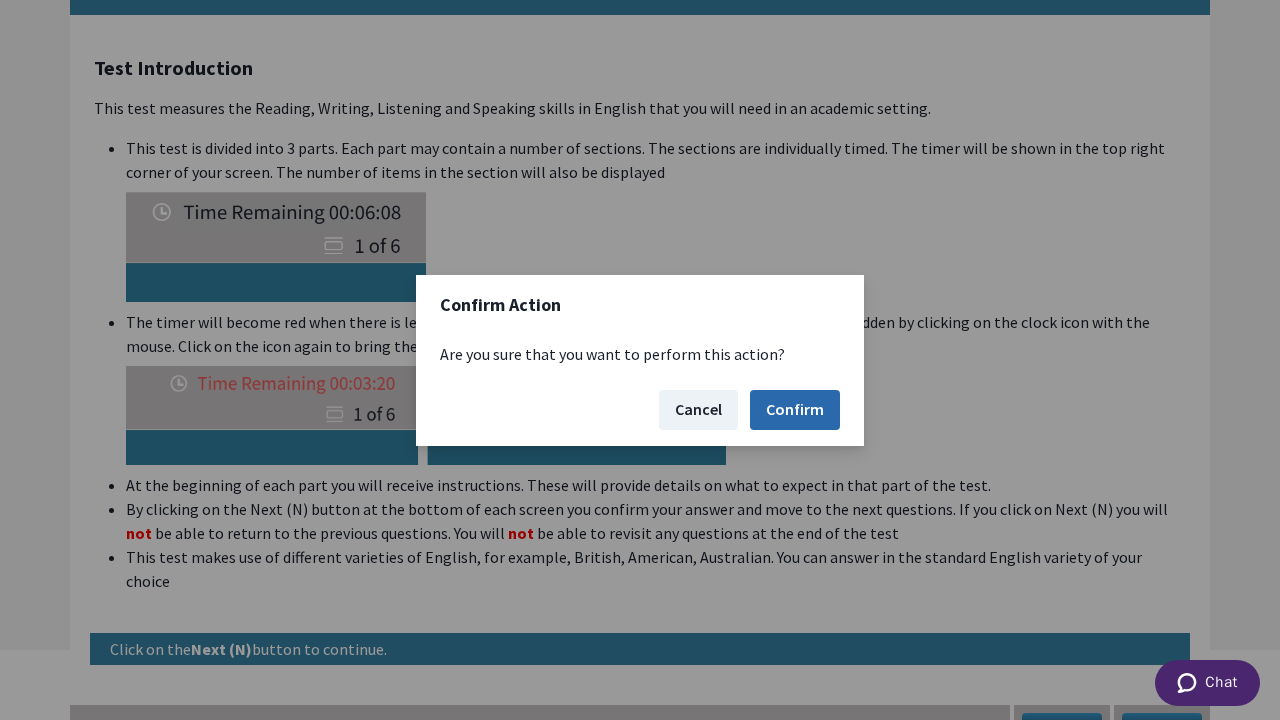 click on "Confirm" at bounding box center [795, 410] 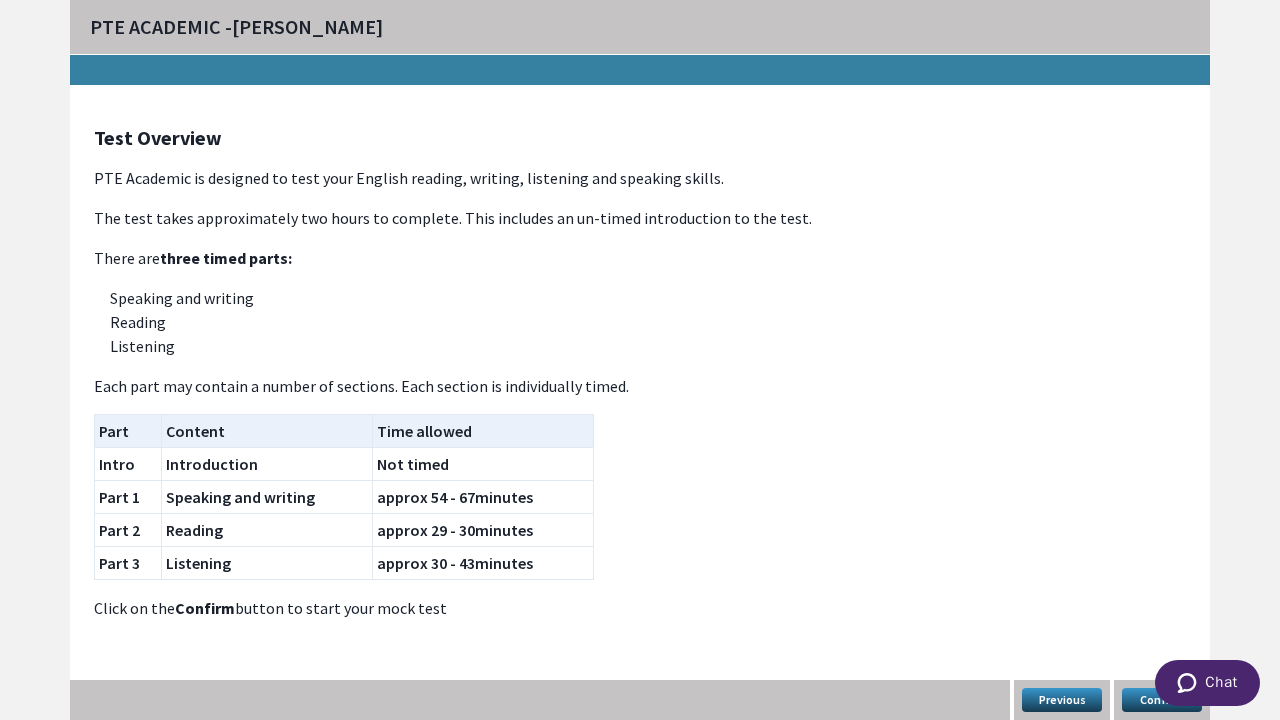 scroll, scrollTop: 0, scrollLeft: 0, axis: both 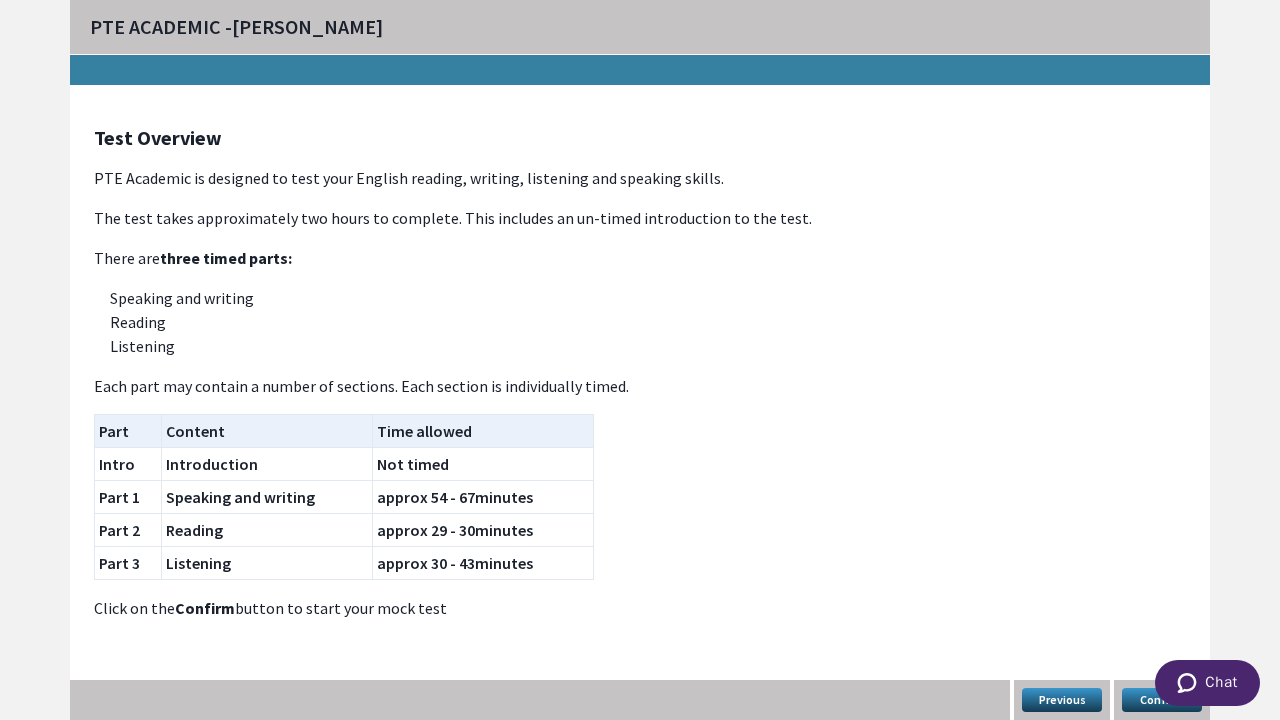 click on "Confirm" at bounding box center (1162, 700) 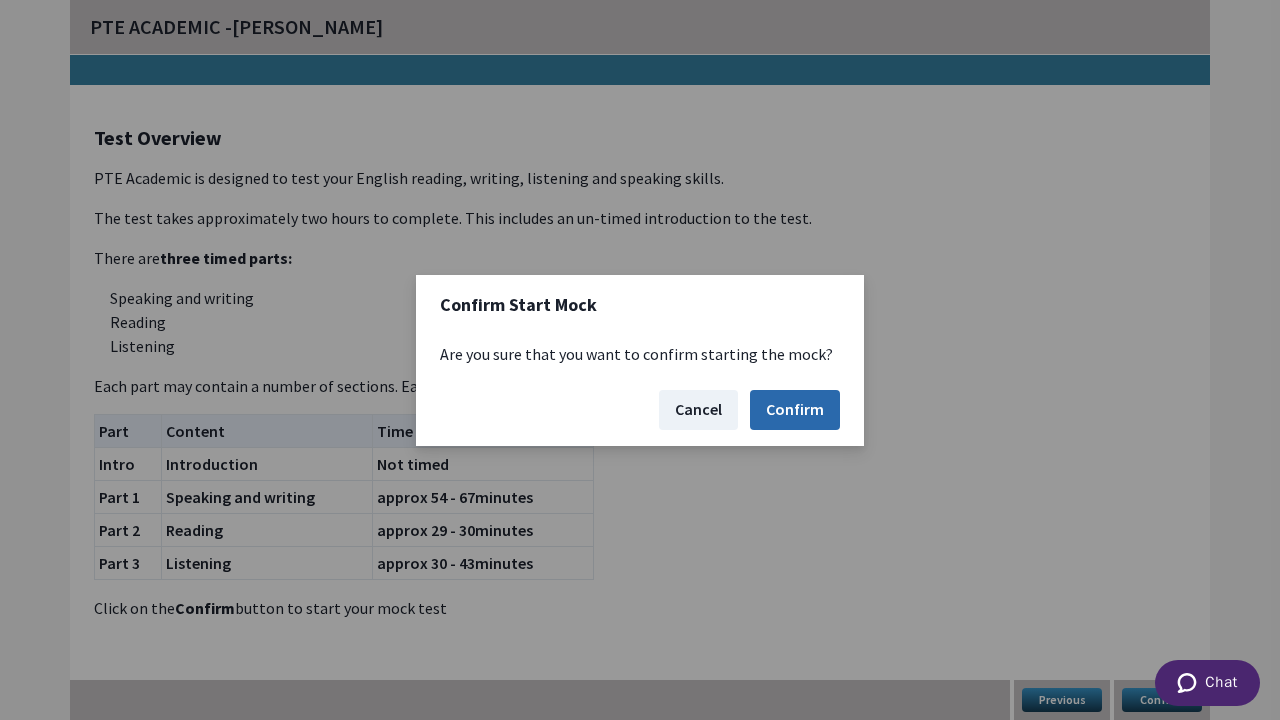 click on "Confirm" at bounding box center (795, 410) 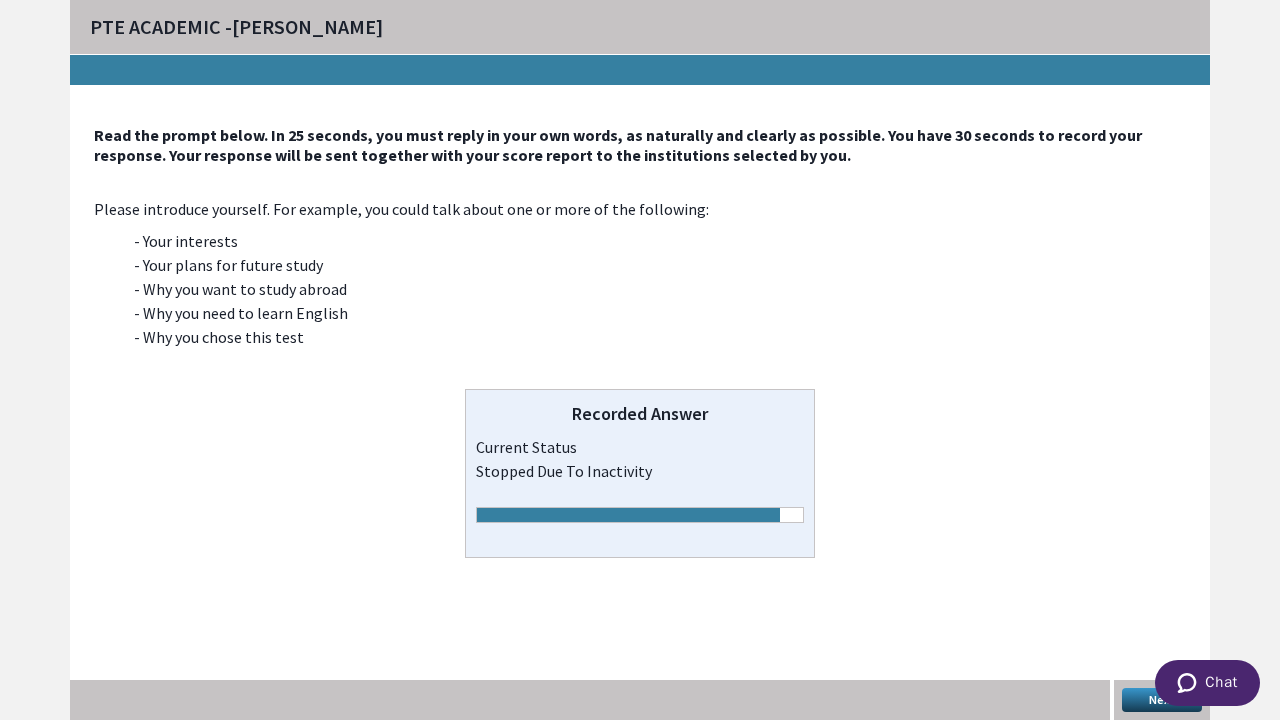 click on "Chat" at bounding box center [1207, 683] 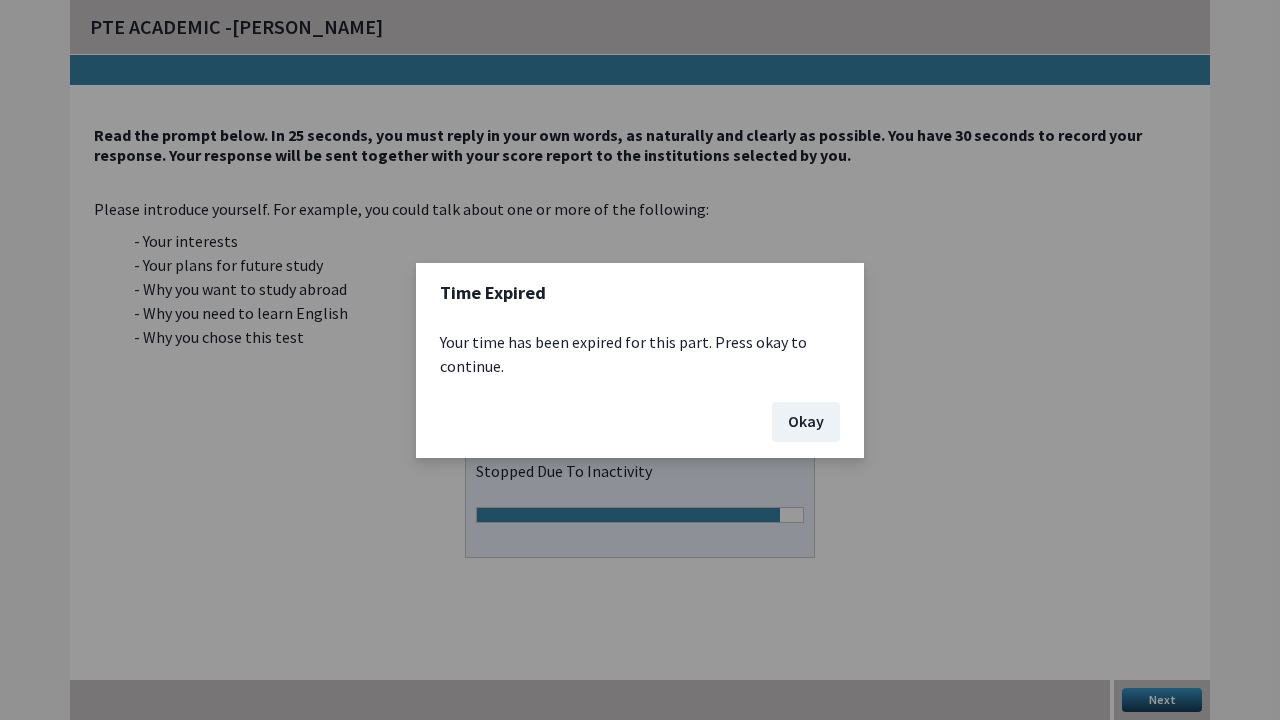 scroll, scrollTop: 0, scrollLeft: 0, axis: both 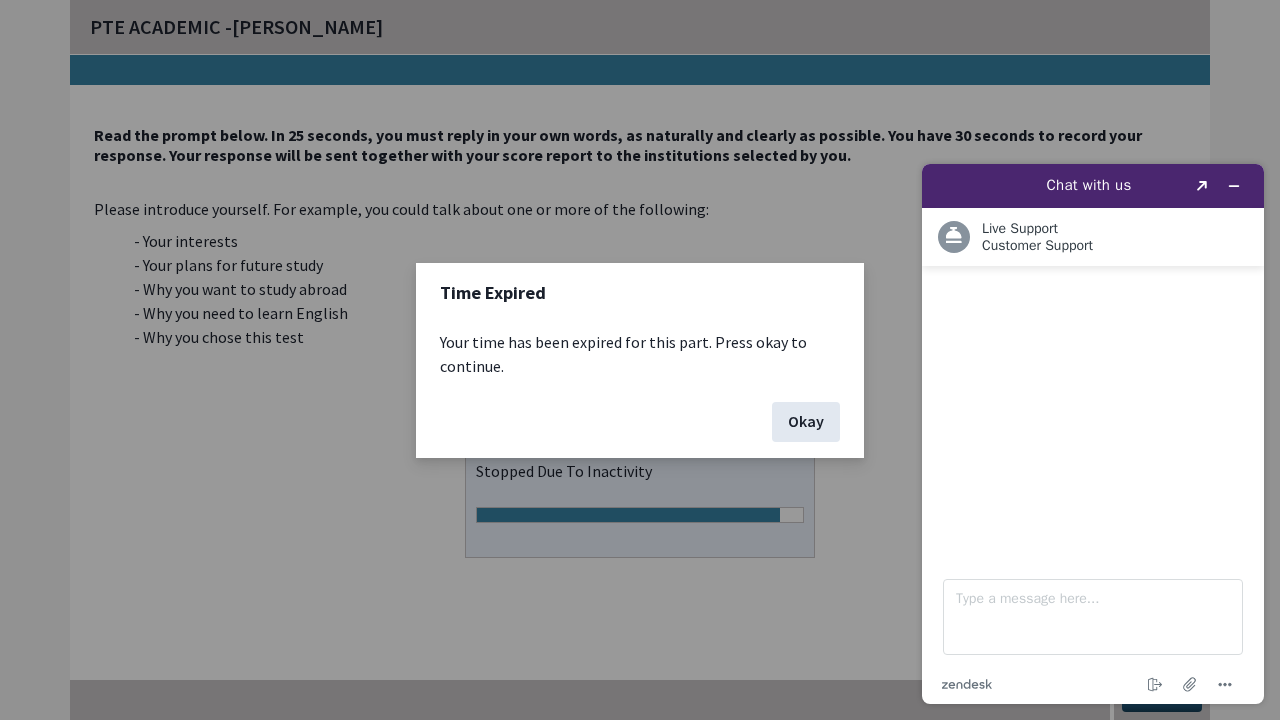 click on "Okay" at bounding box center (806, 422) 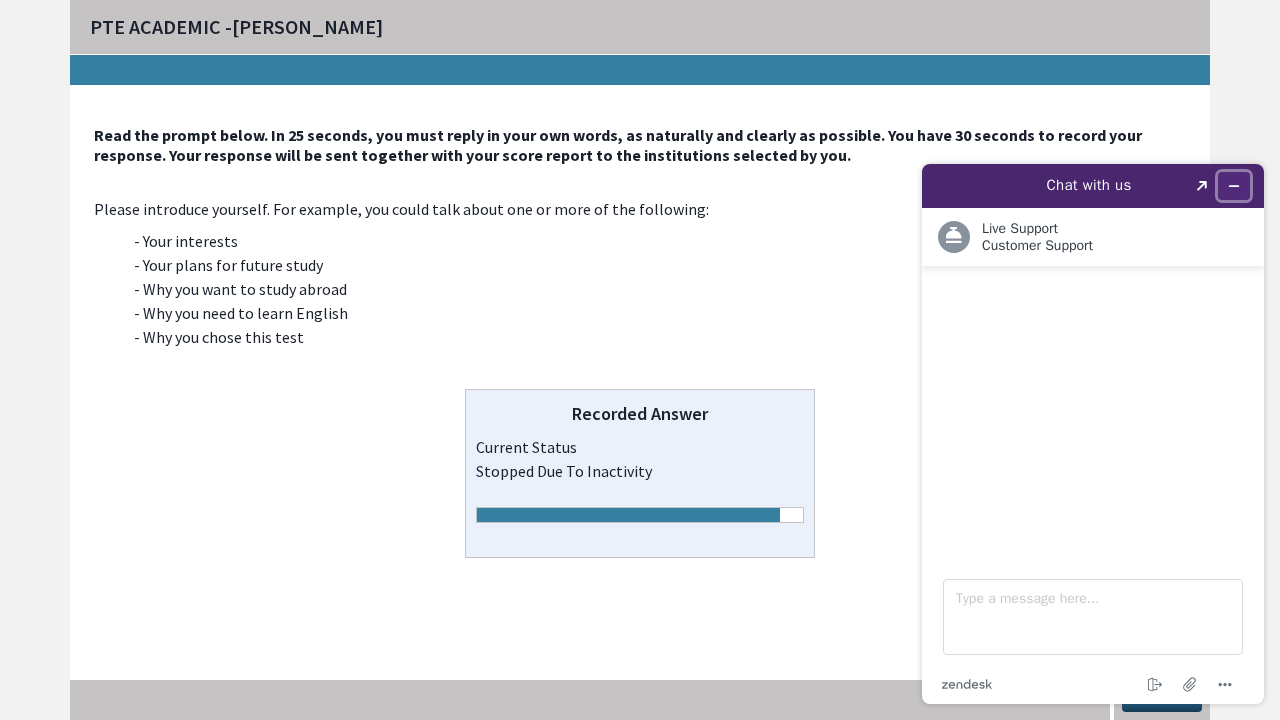 click 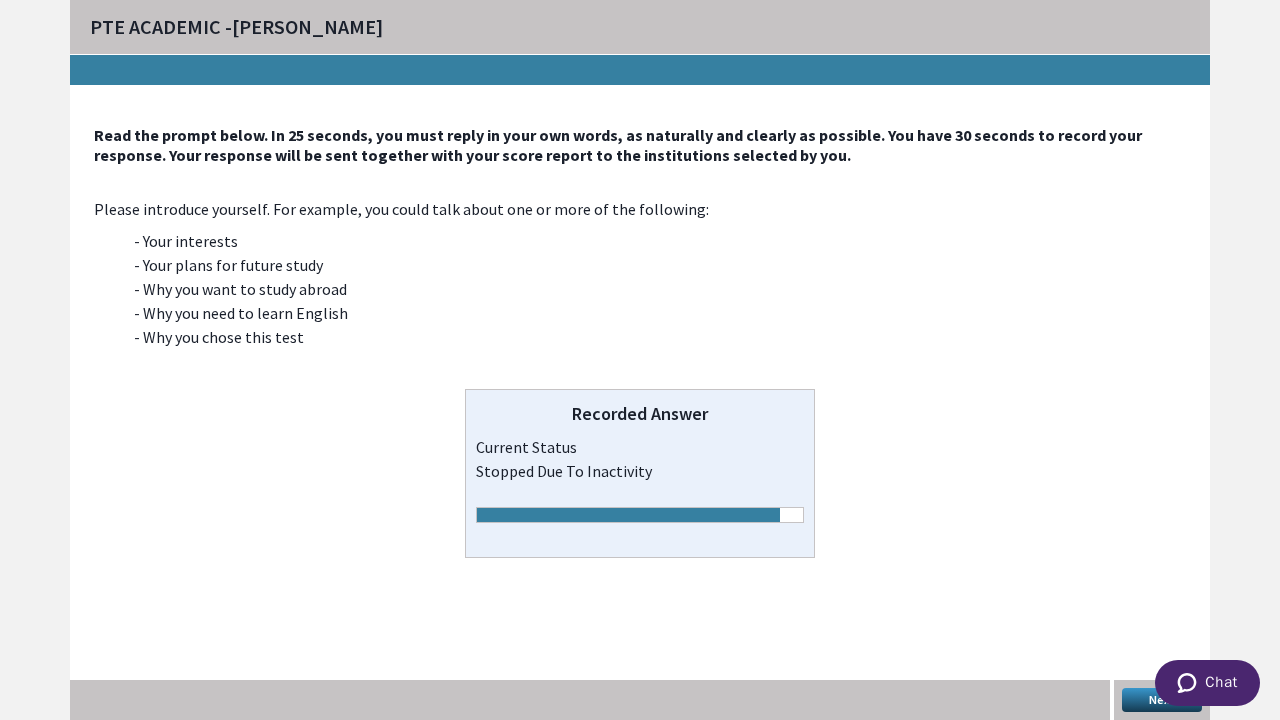 click on "Next" at bounding box center [1162, 700] 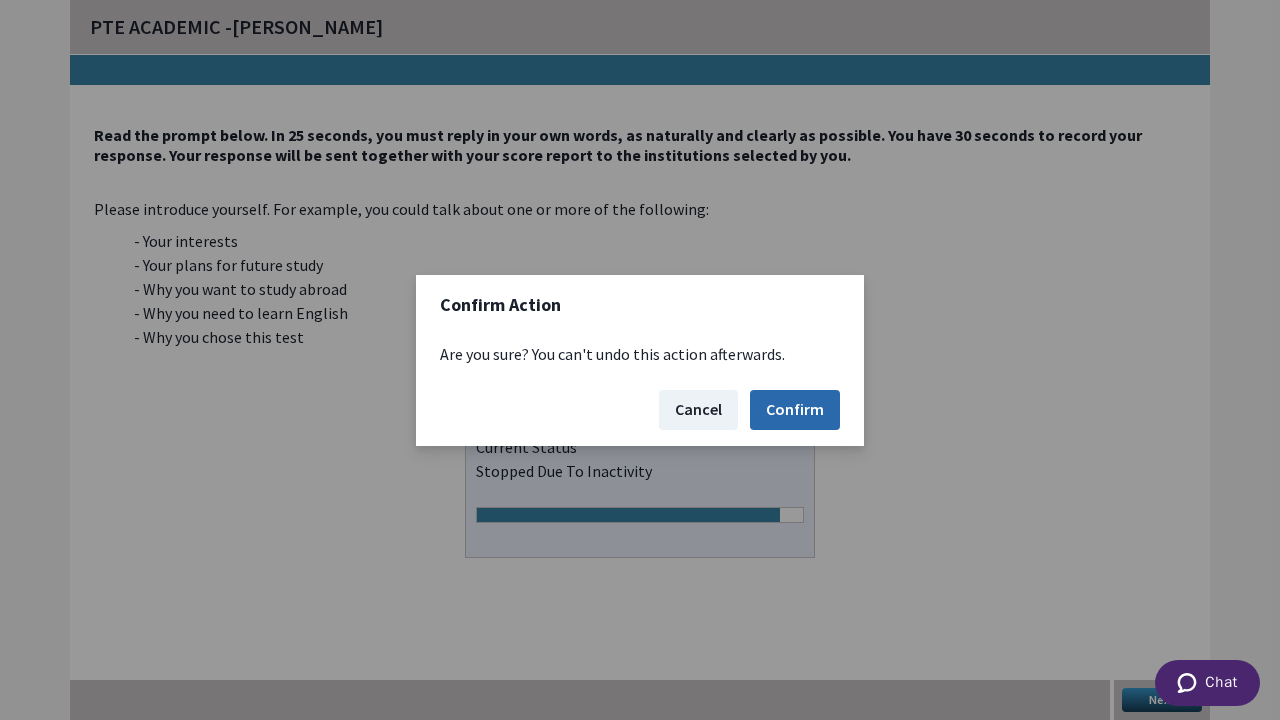 click on "Confirm" at bounding box center [795, 410] 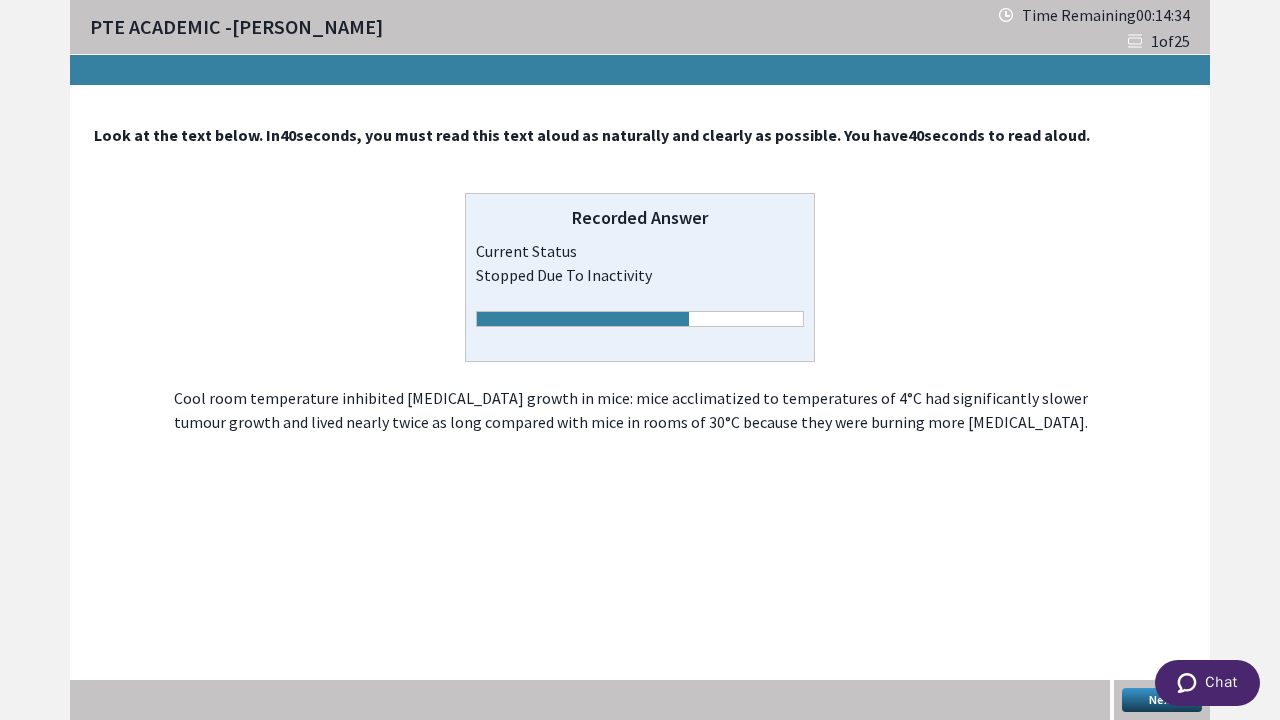 click on "Next" at bounding box center [1162, 700] 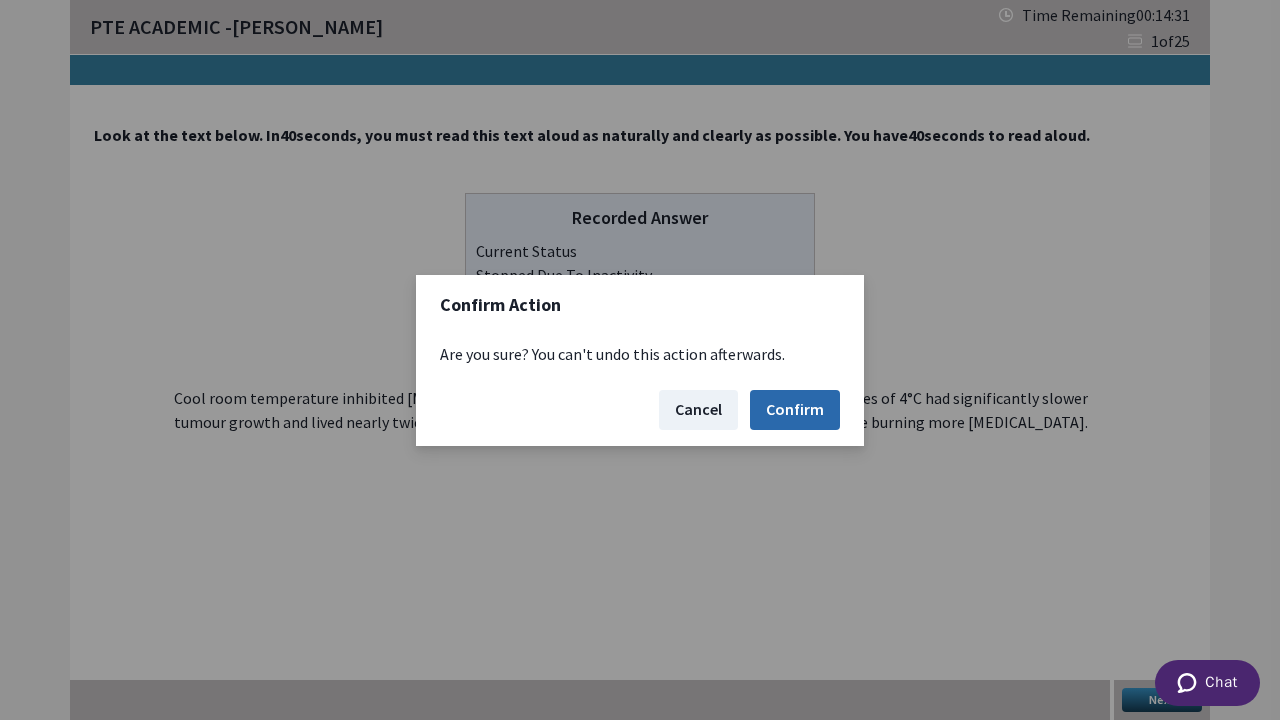 click on "Confirm" at bounding box center [795, 410] 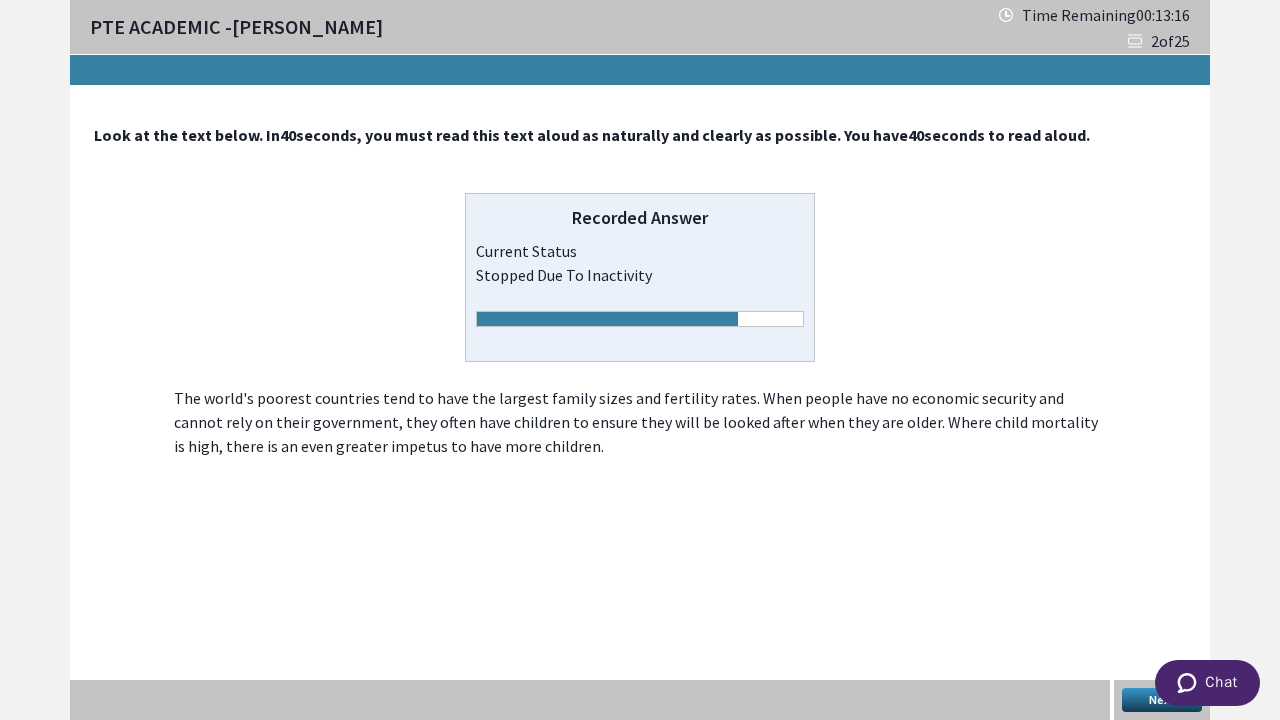 click on "Next" at bounding box center [1162, 700] 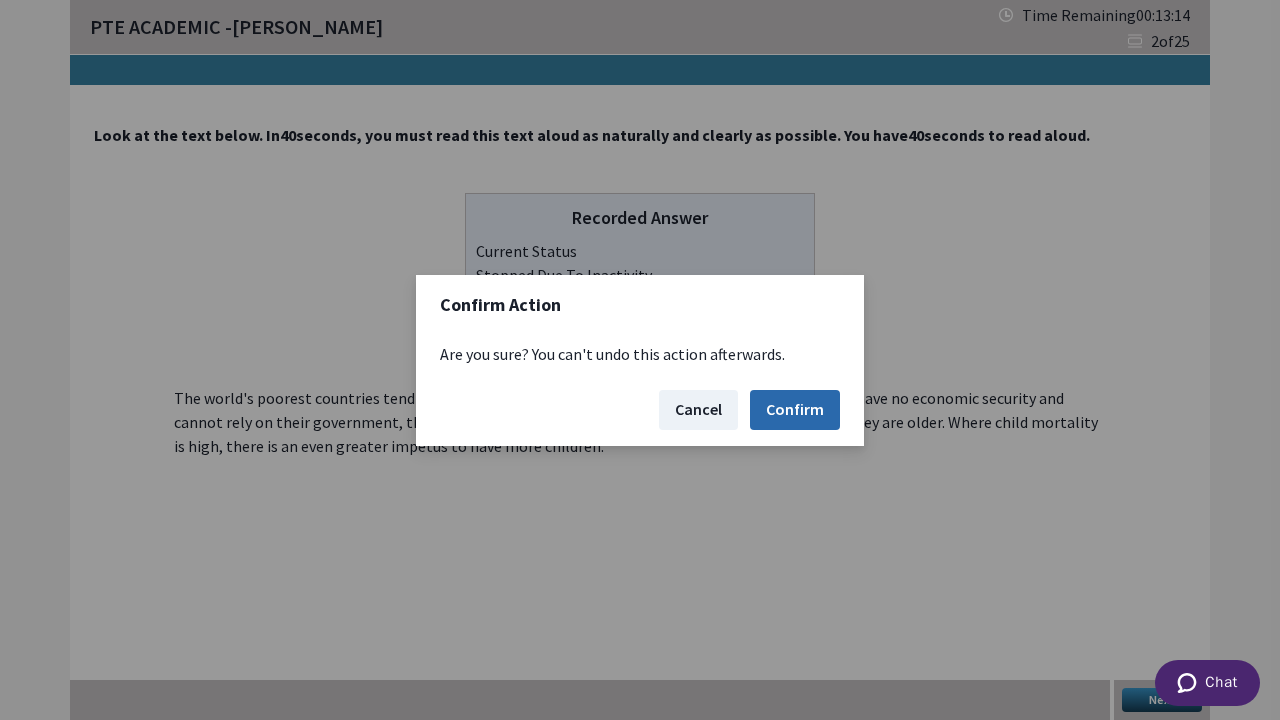 click on "Confirm" at bounding box center (795, 410) 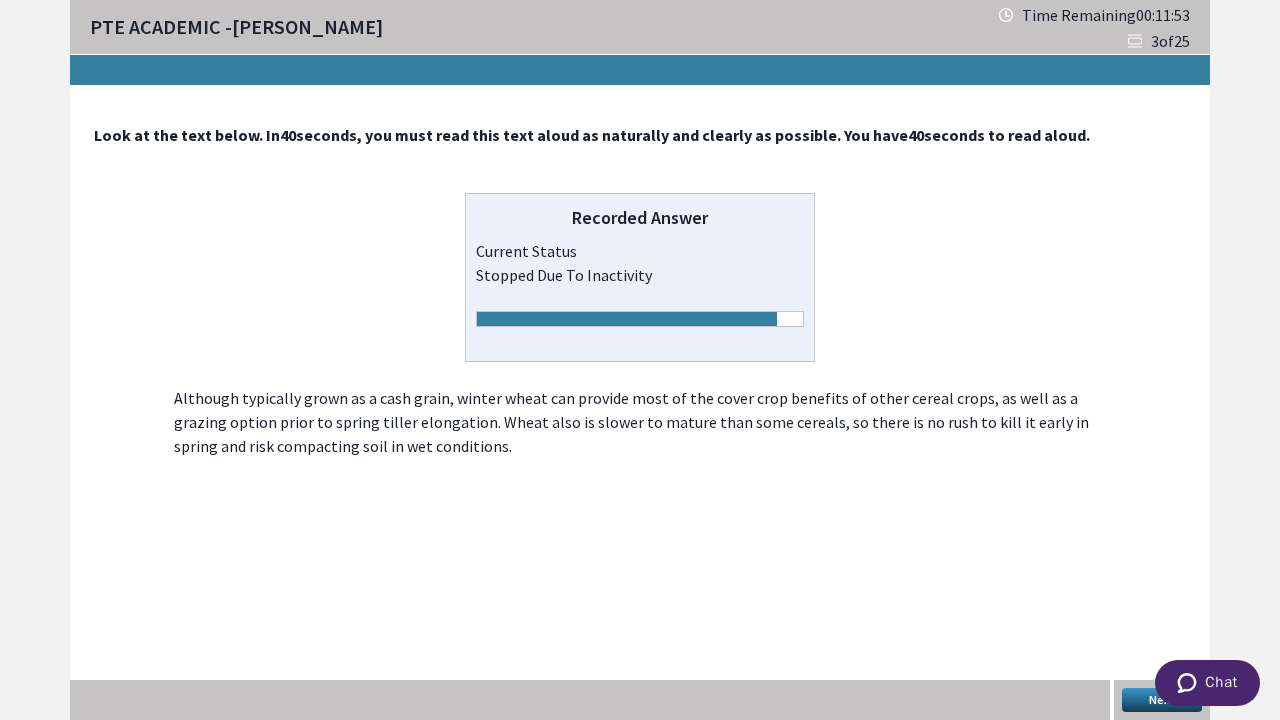 click on "Next" at bounding box center (1162, 700) 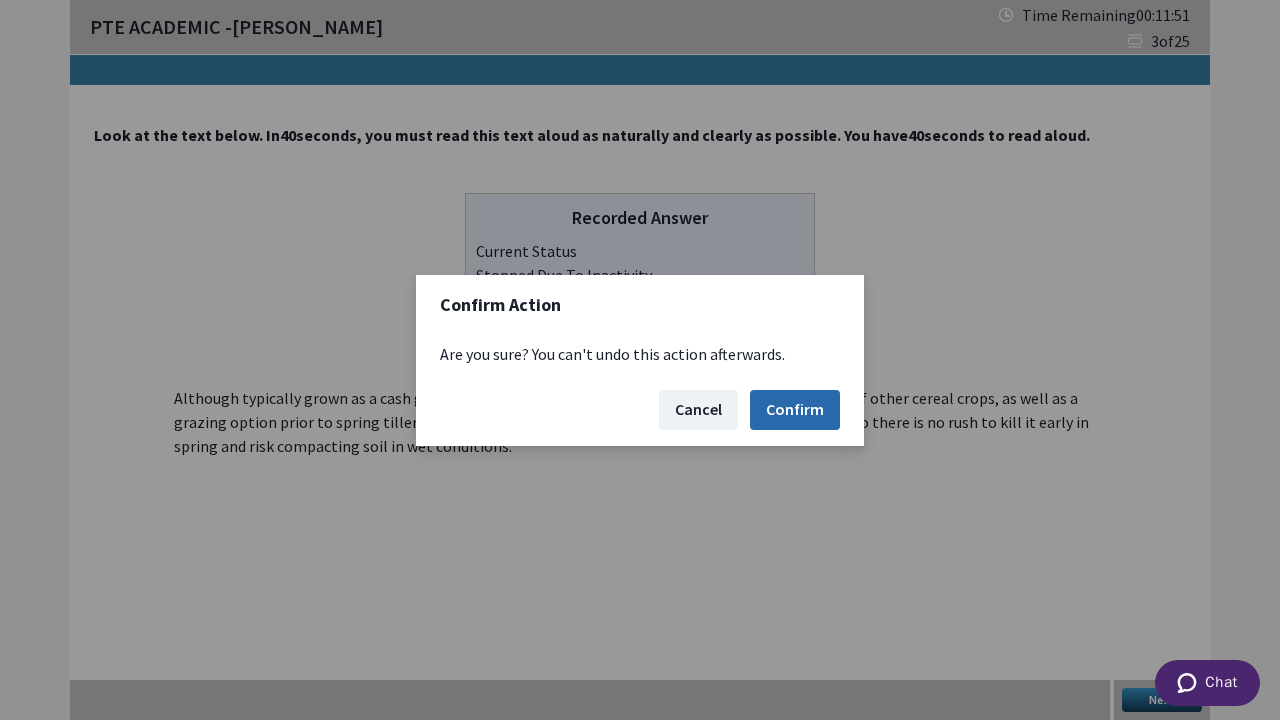 click on "Confirm" at bounding box center [795, 410] 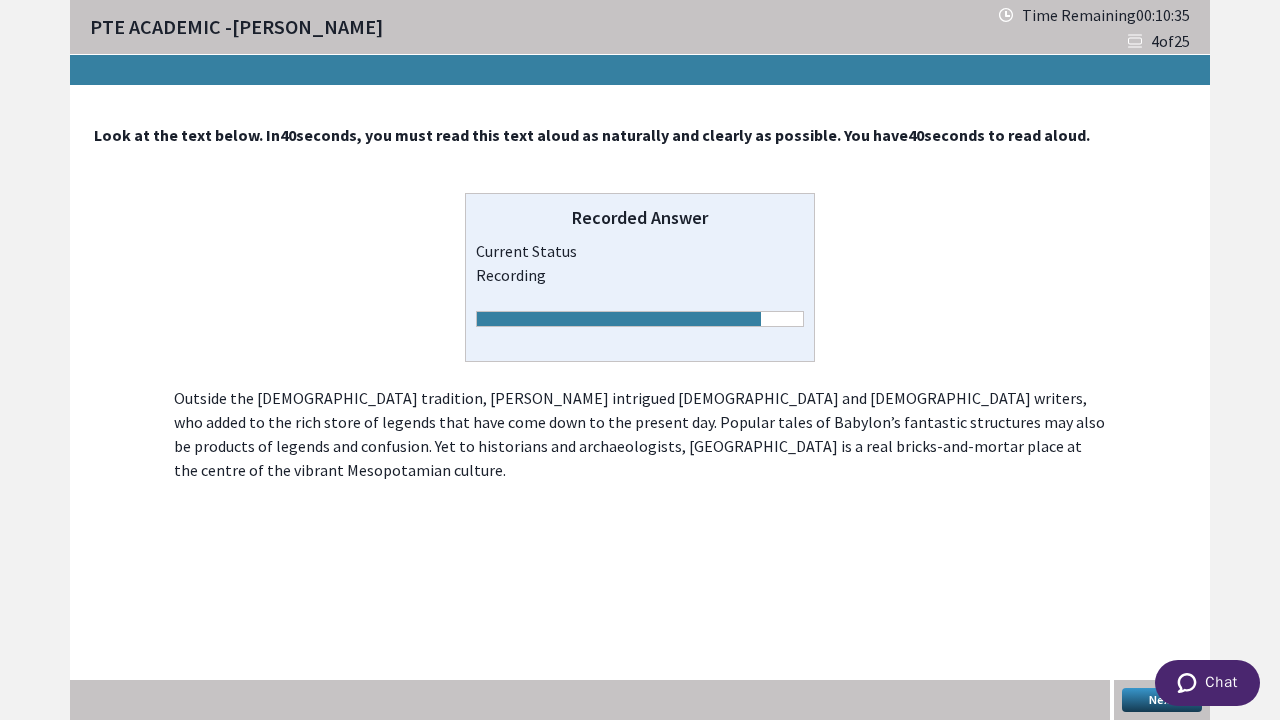 drag, startPoint x: 1141, startPoint y: 691, endPoint x: 1149, endPoint y: 706, distance: 17 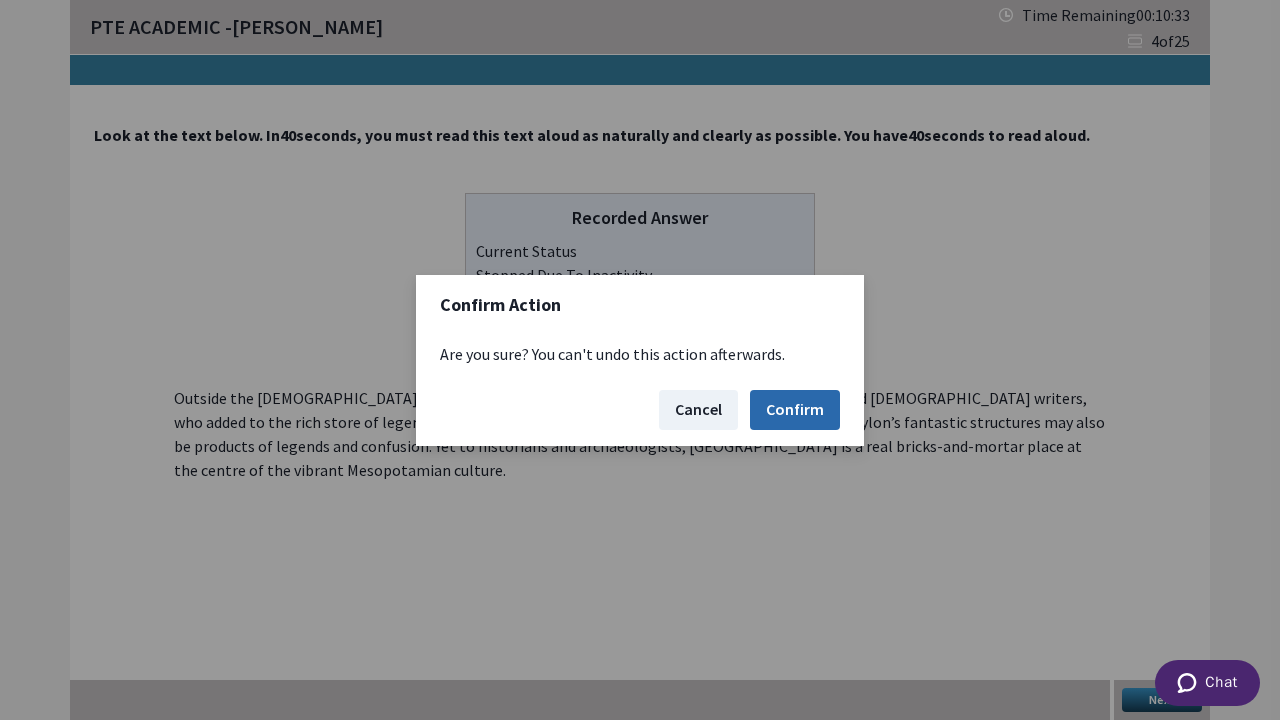 click on "Confirm" at bounding box center (795, 410) 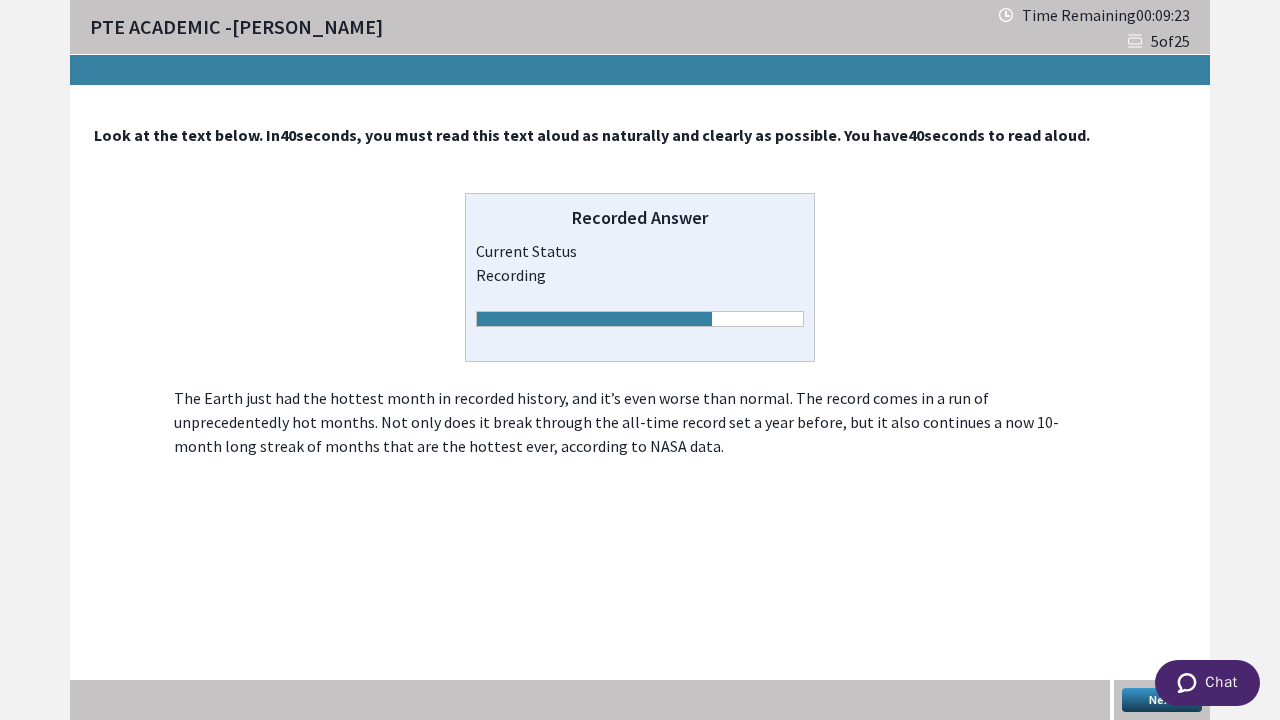 click on "Next" at bounding box center (1162, 700) 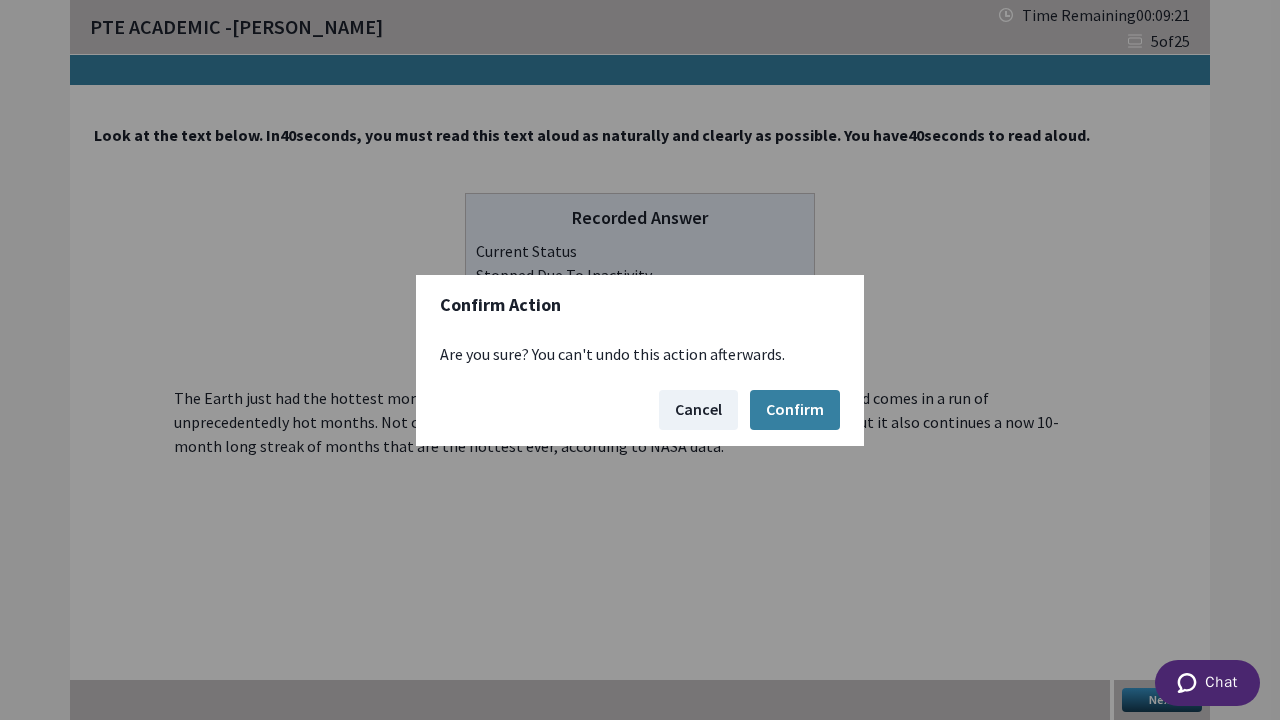 click on "Cancel Confirm" at bounding box center [640, 410] 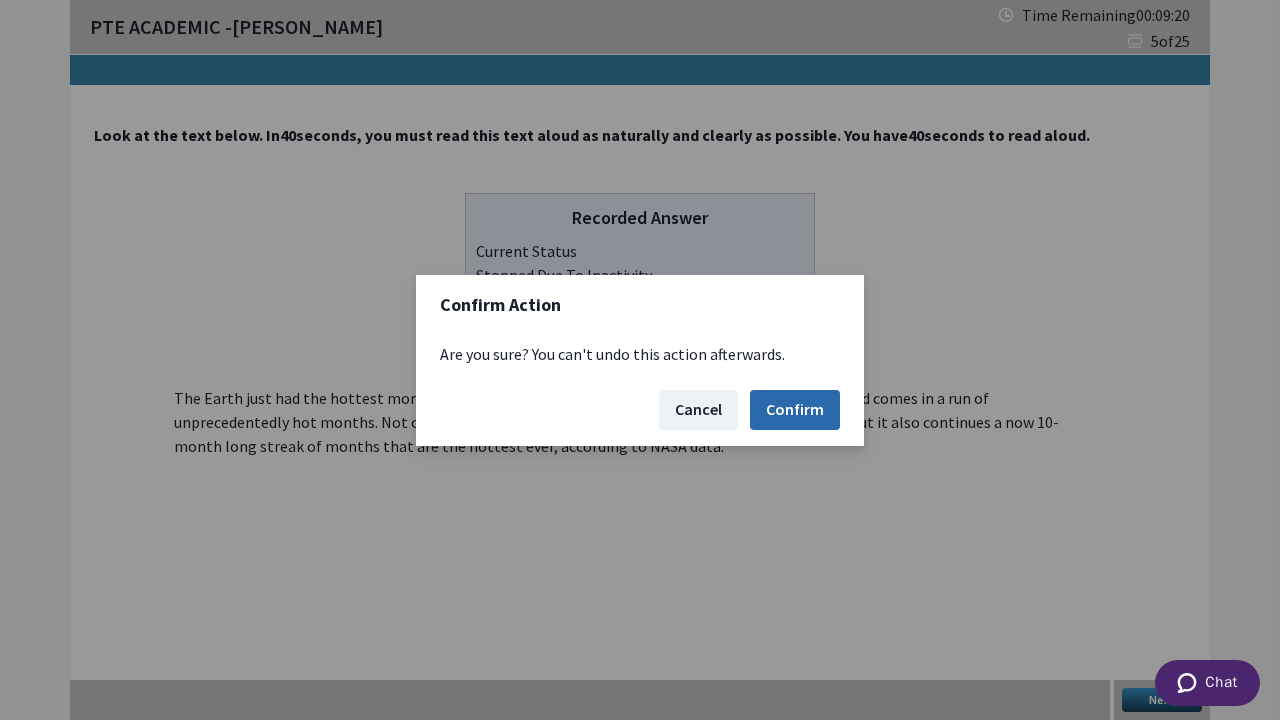 click on "Confirm" at bounding box center (795, 410) 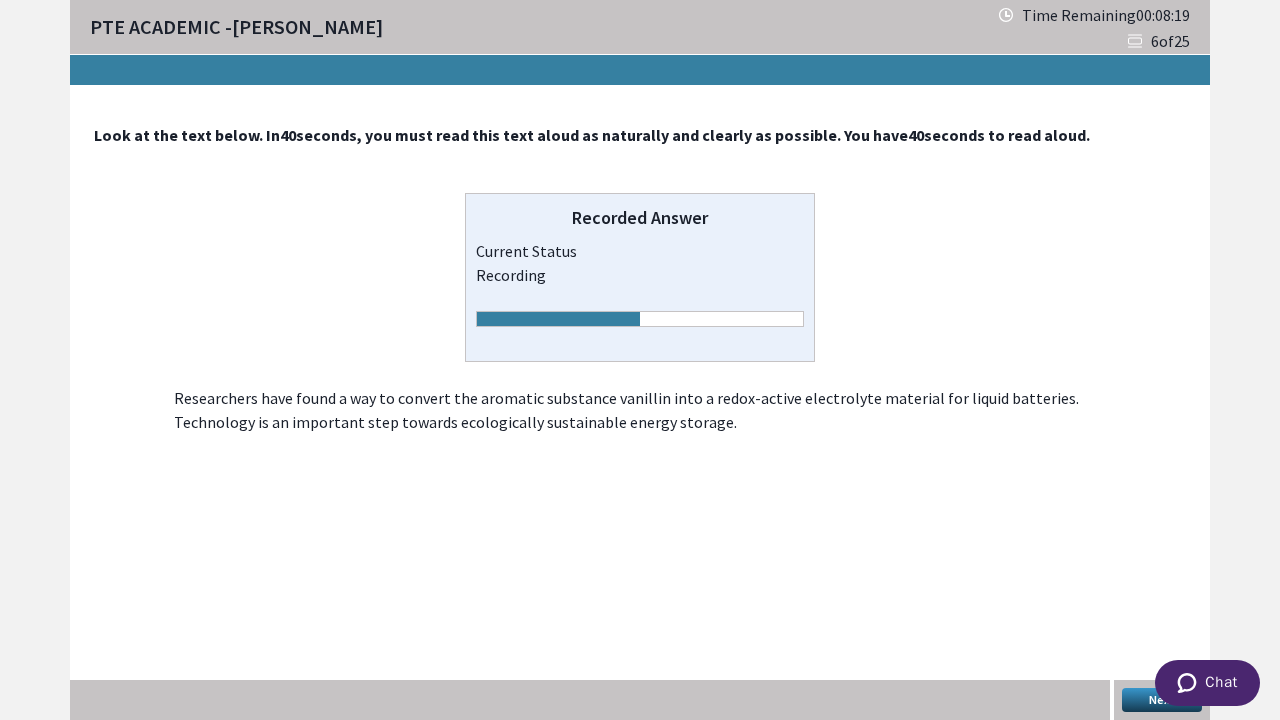 click on "Next" at bounding box center (1162, 700) 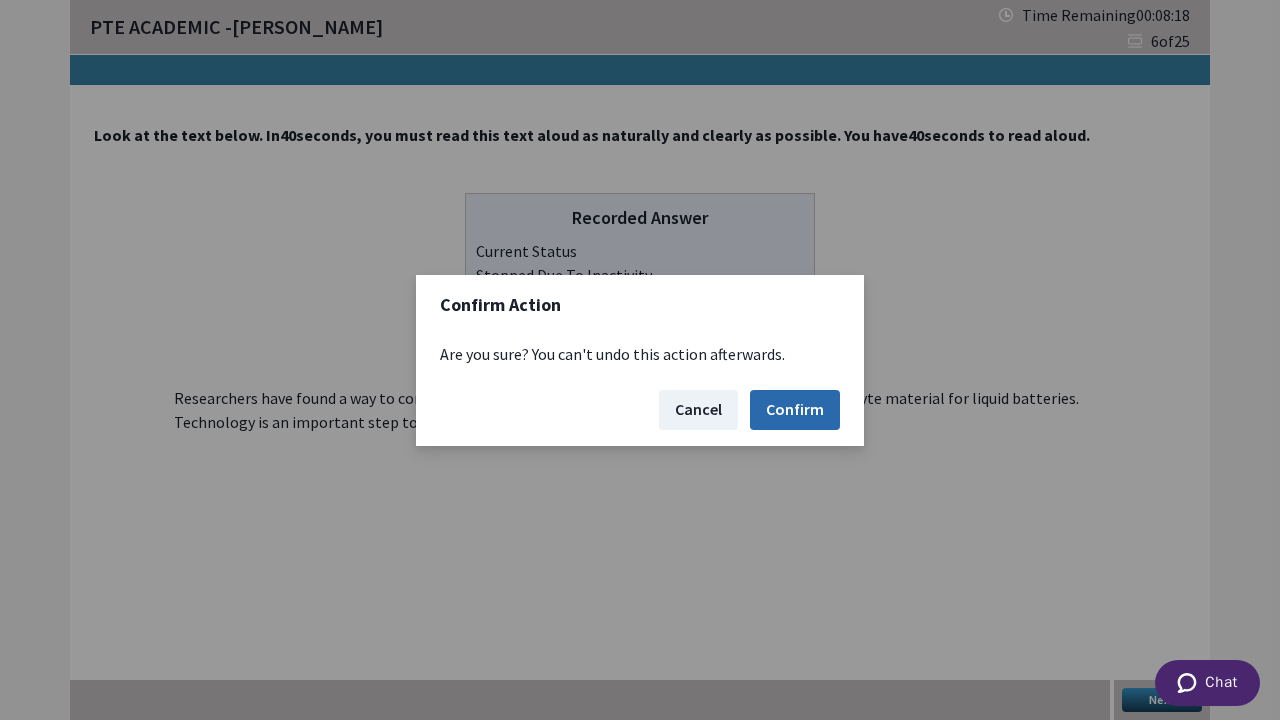 click on "Confirm" at bounding box center [795, 410] 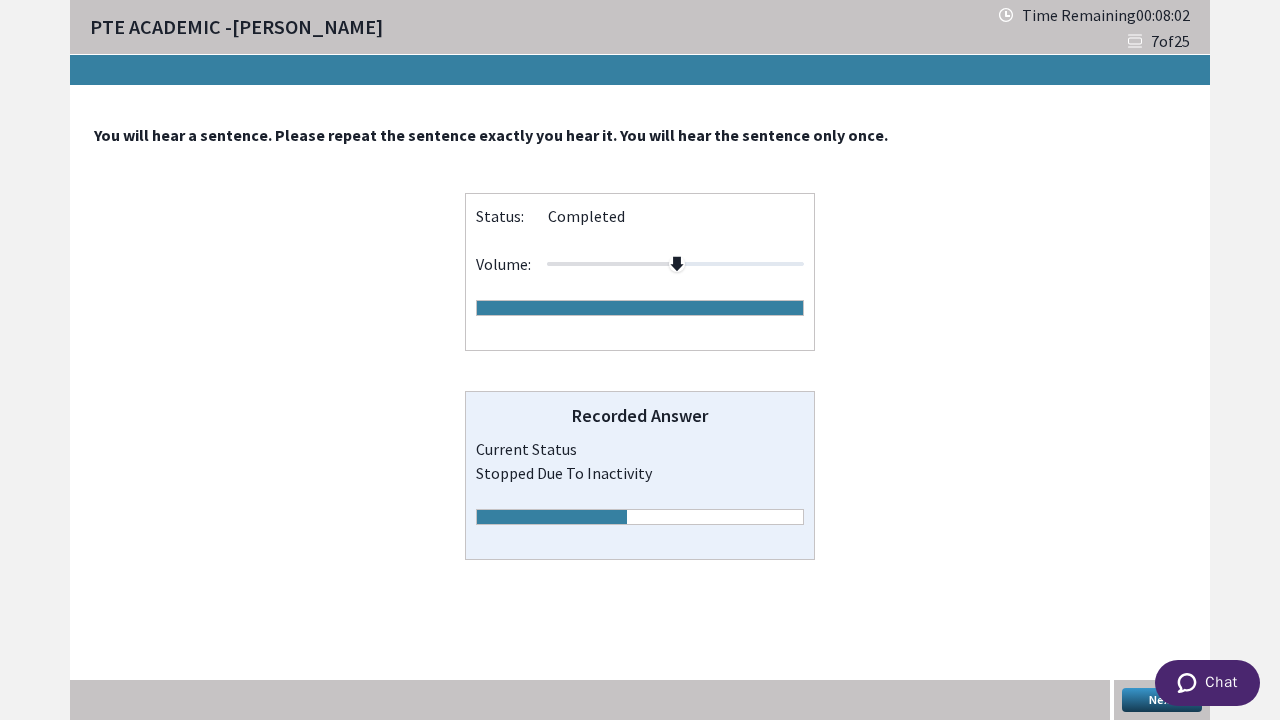 click on "Next" at bounding box center (1162, 700) 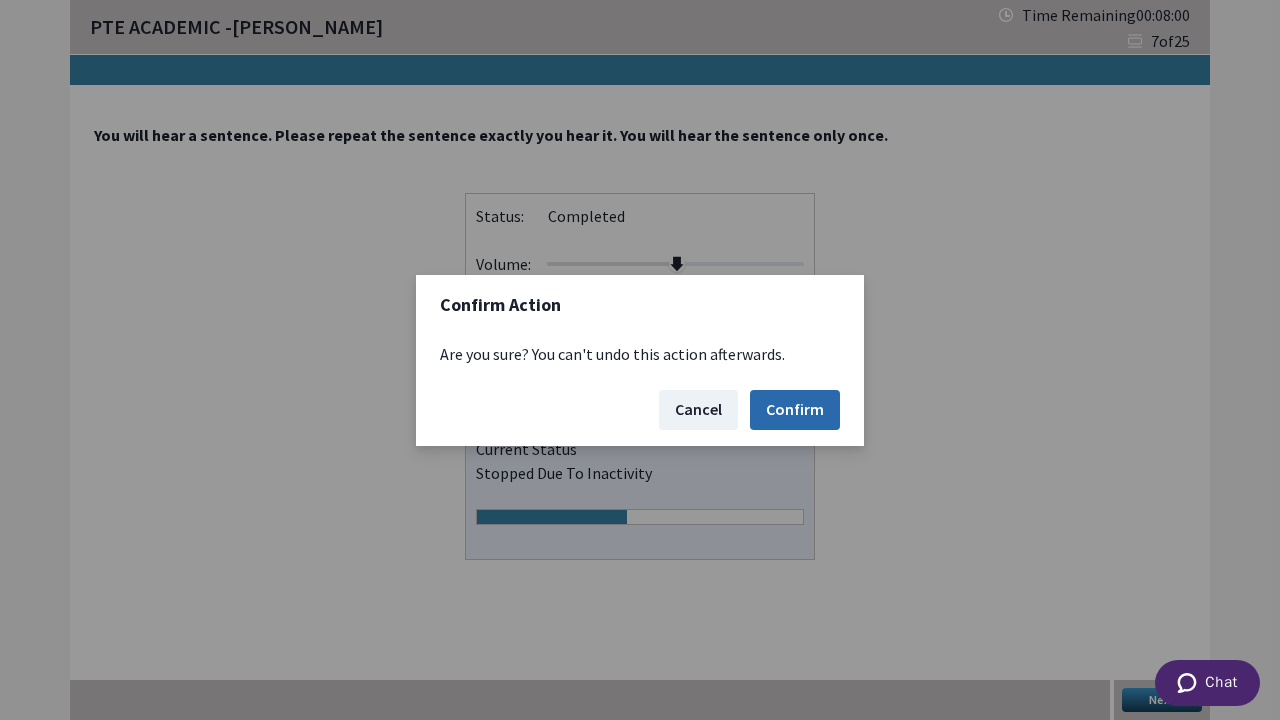 click on "Confirm" at bounding box center [795, 410] 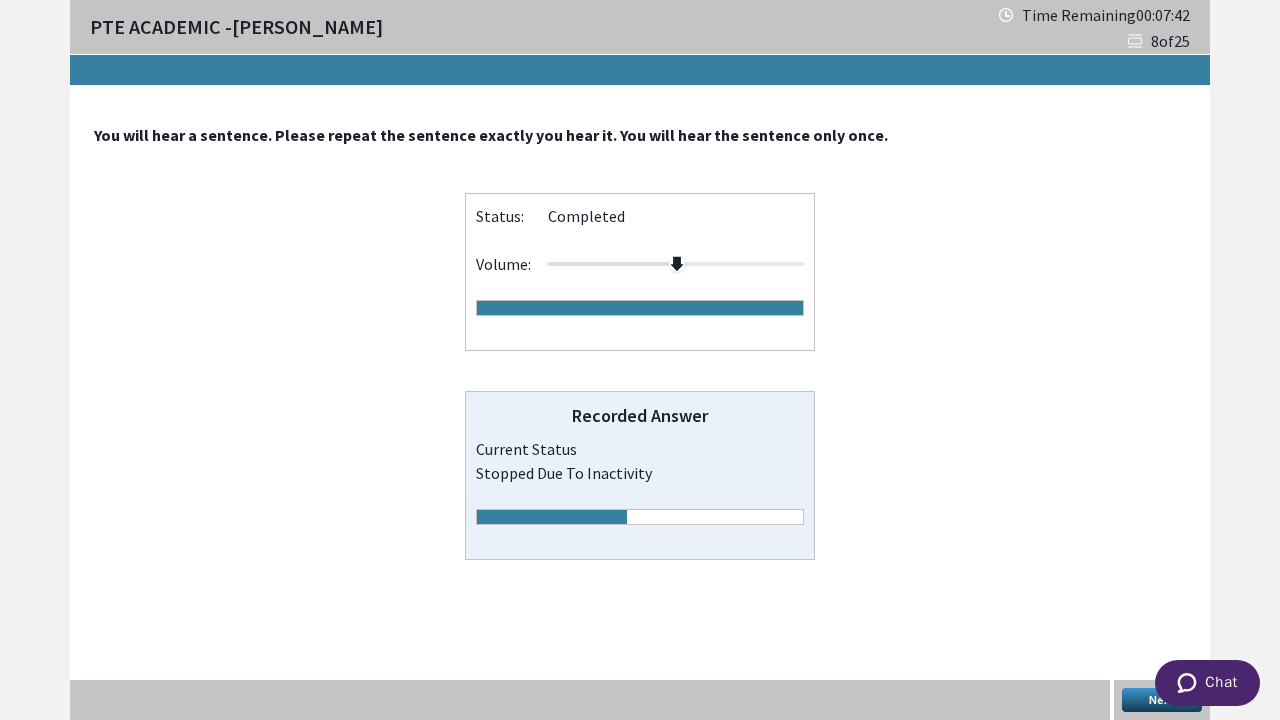 drag, startPoint x: 1136, startPoint y: 700, endPoint x: 819, endPoint y: 573, distance: 341.49377 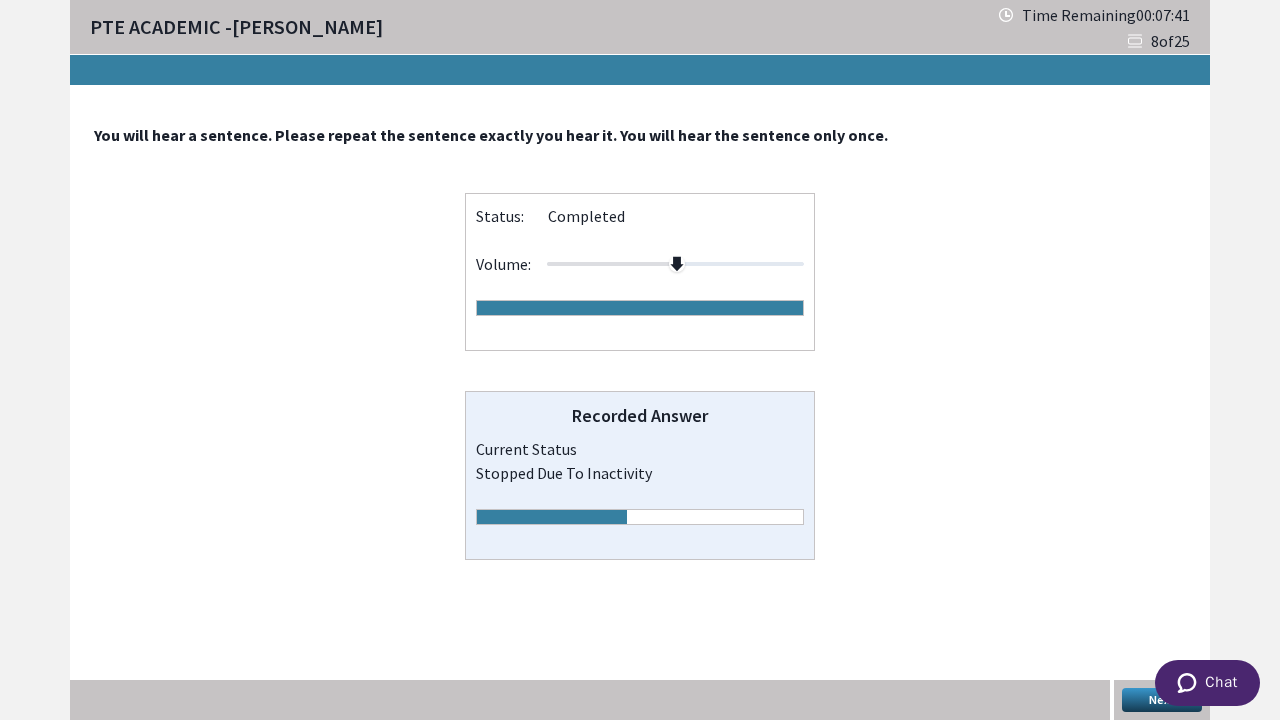 drag, startPoint x: 819, startPoint y: 573, endPoint x: 1134, endPoint y: 694, distance: 337.44037 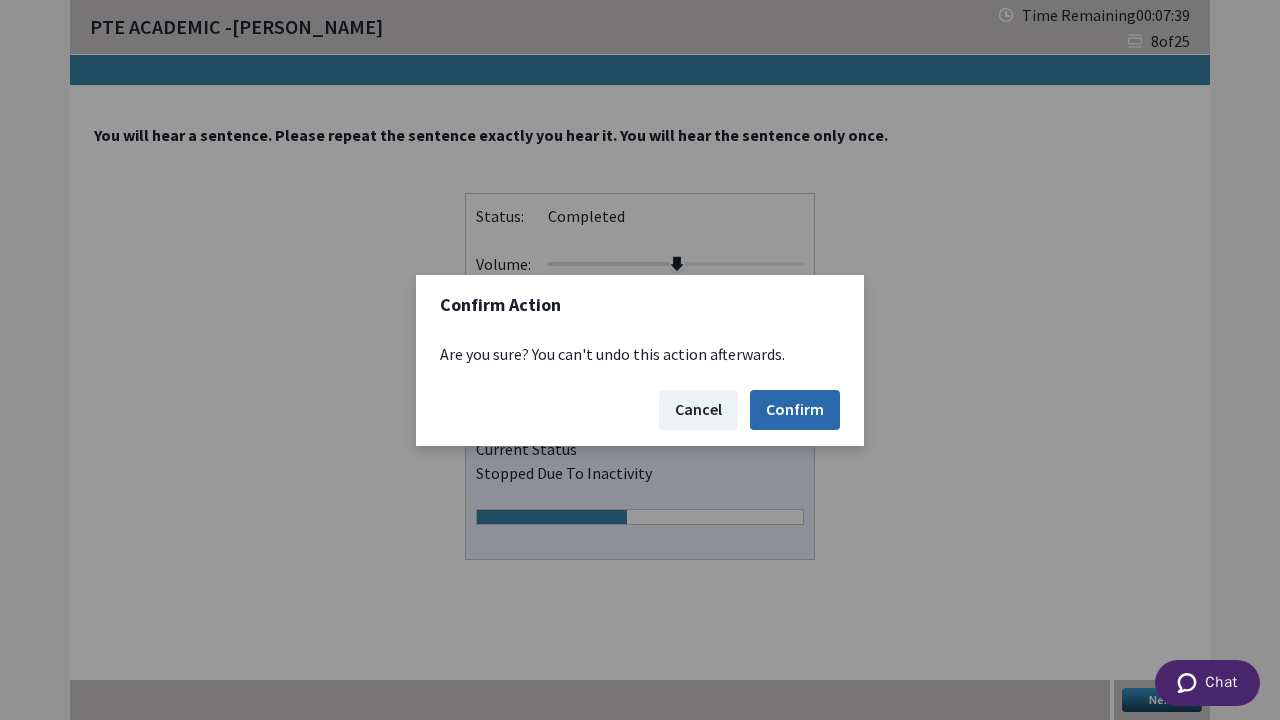 click on "Confirm" at bounding box center [795, 410] 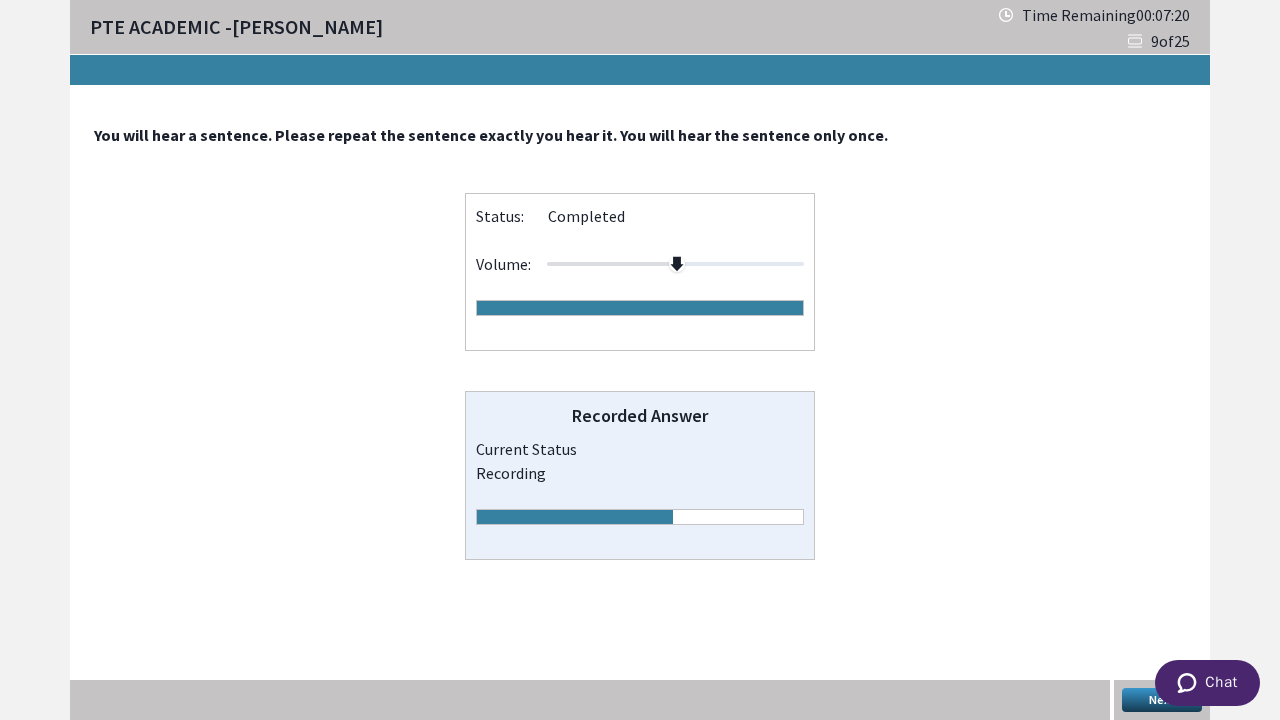 click on "Next" at bounding box center (1162, 700) 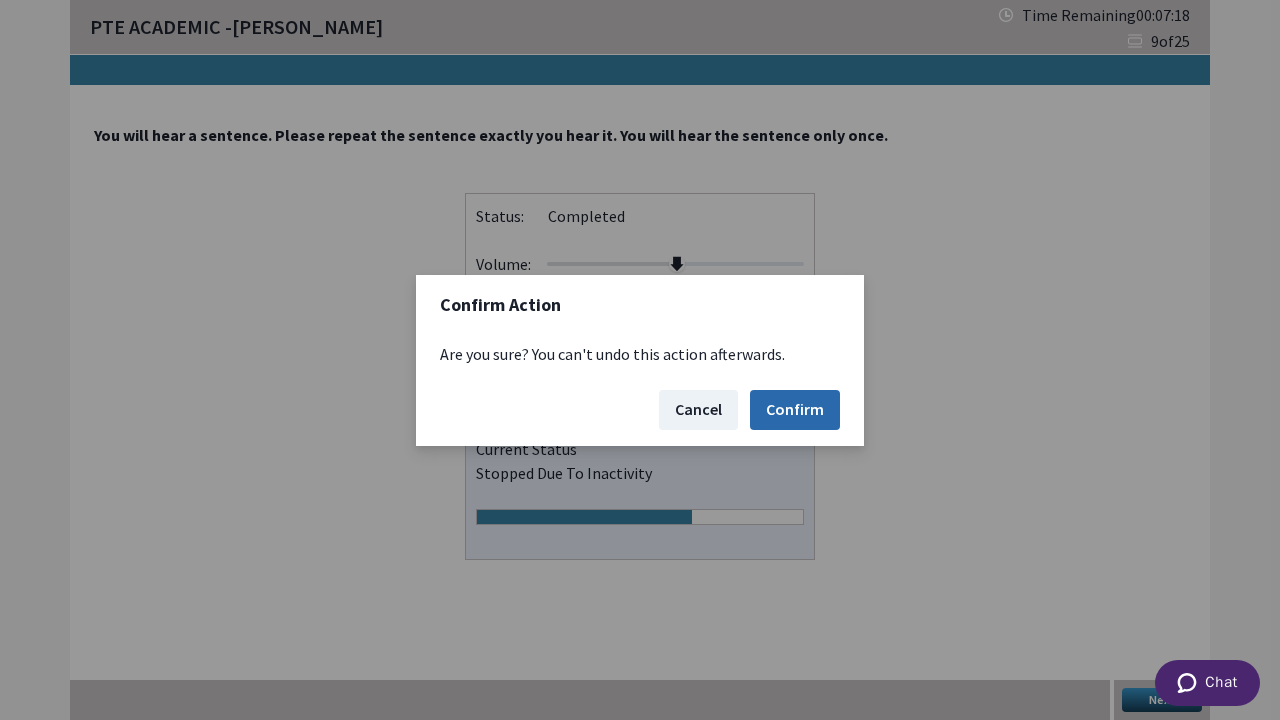 click on "Confirm" at bounding box center (795, 410) 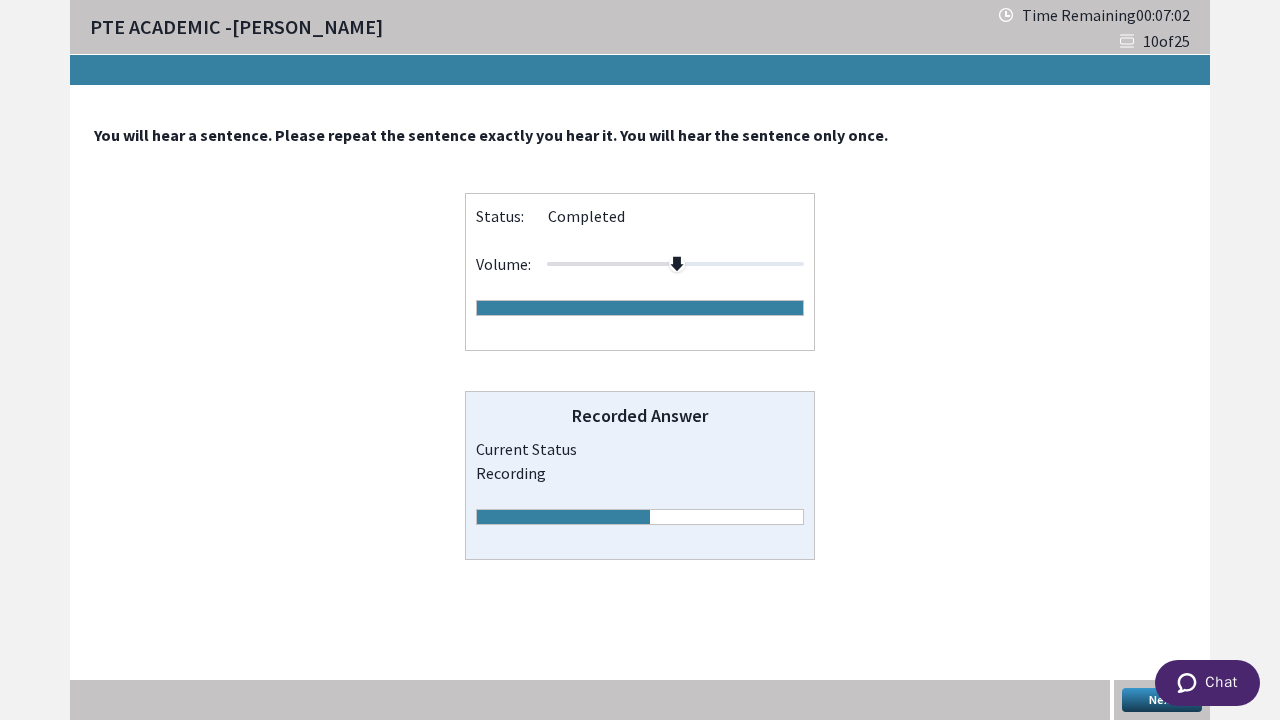 click on "Next" at bounding box center (1162, 700) 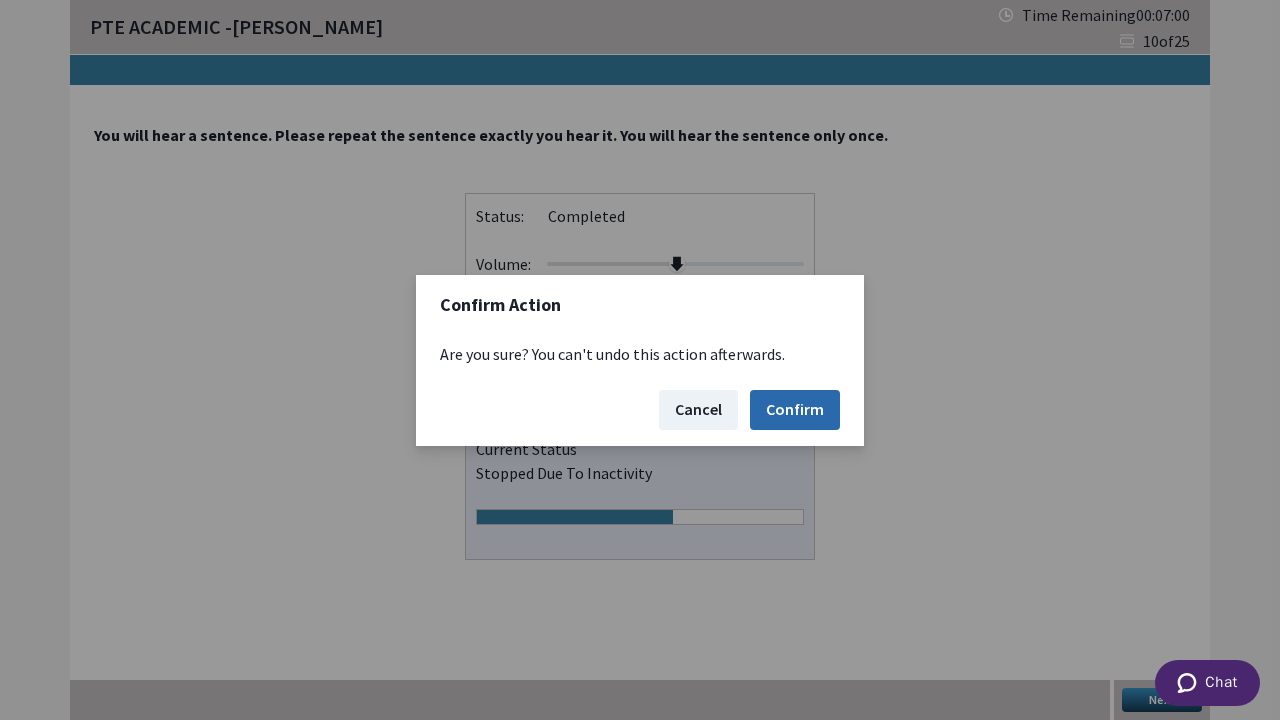 click on "Confirm" at bounding box center [795, 410] 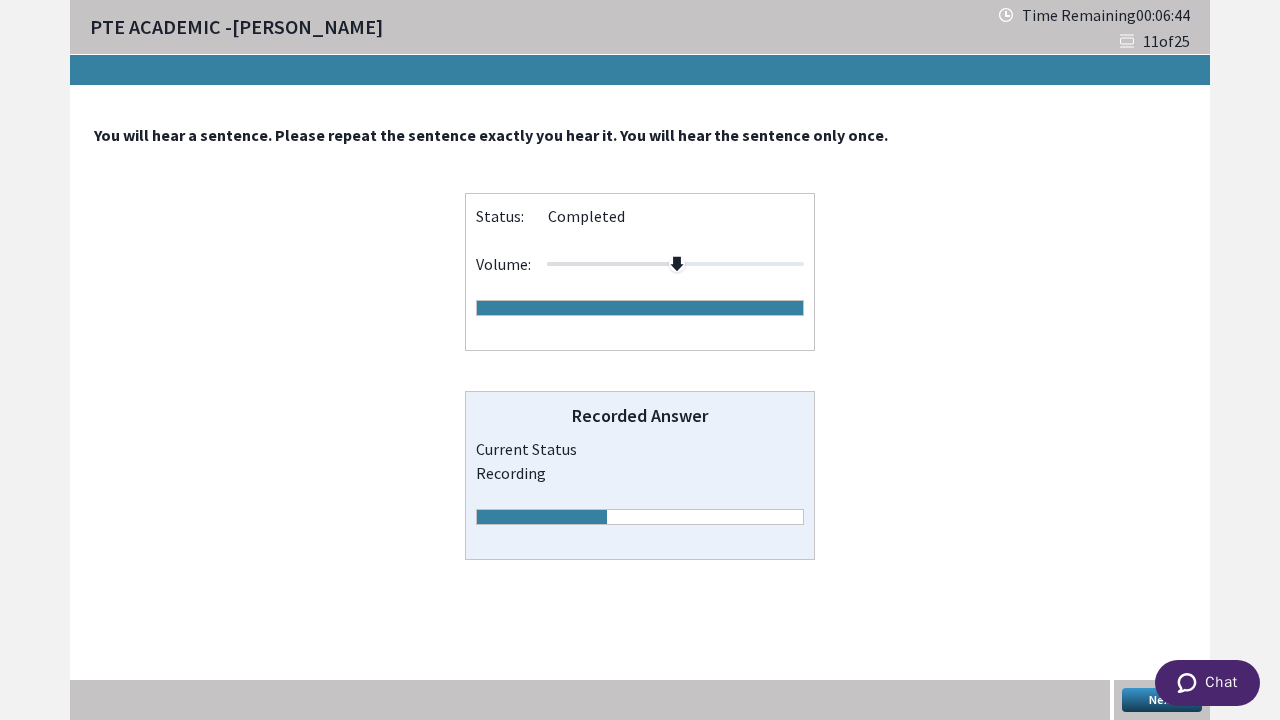 click on "Next" at bounding box center [1162, 700] 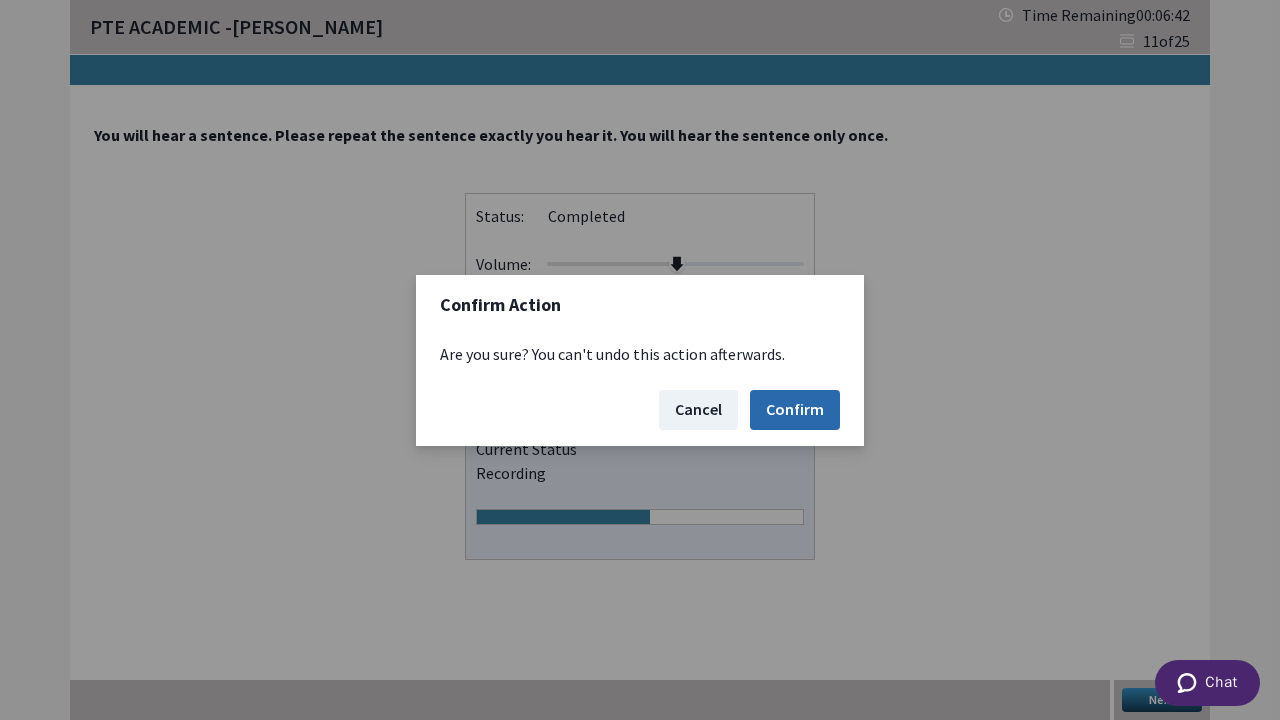 click on "Confirm" at bounding box center [795, 410] 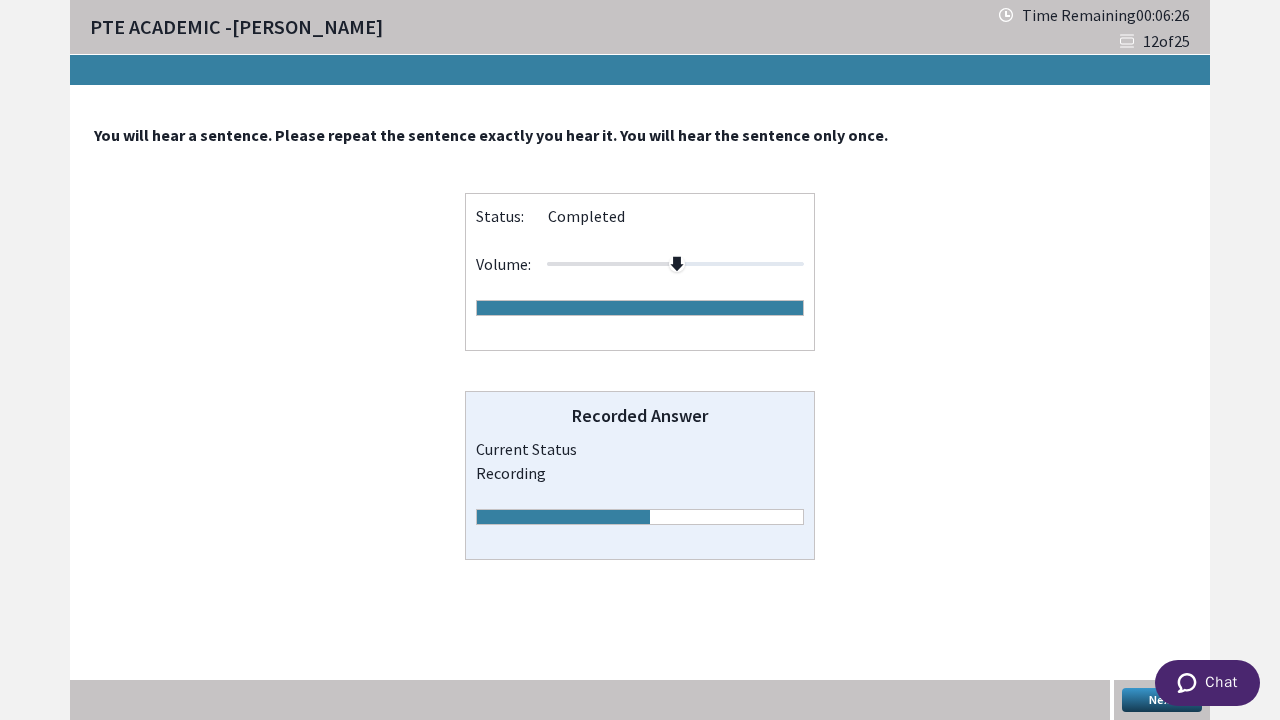 drag, startPoint x: 1133, startPoint y: 702, endPoint x: 861, endPoint y: 642, distance: 278.53903 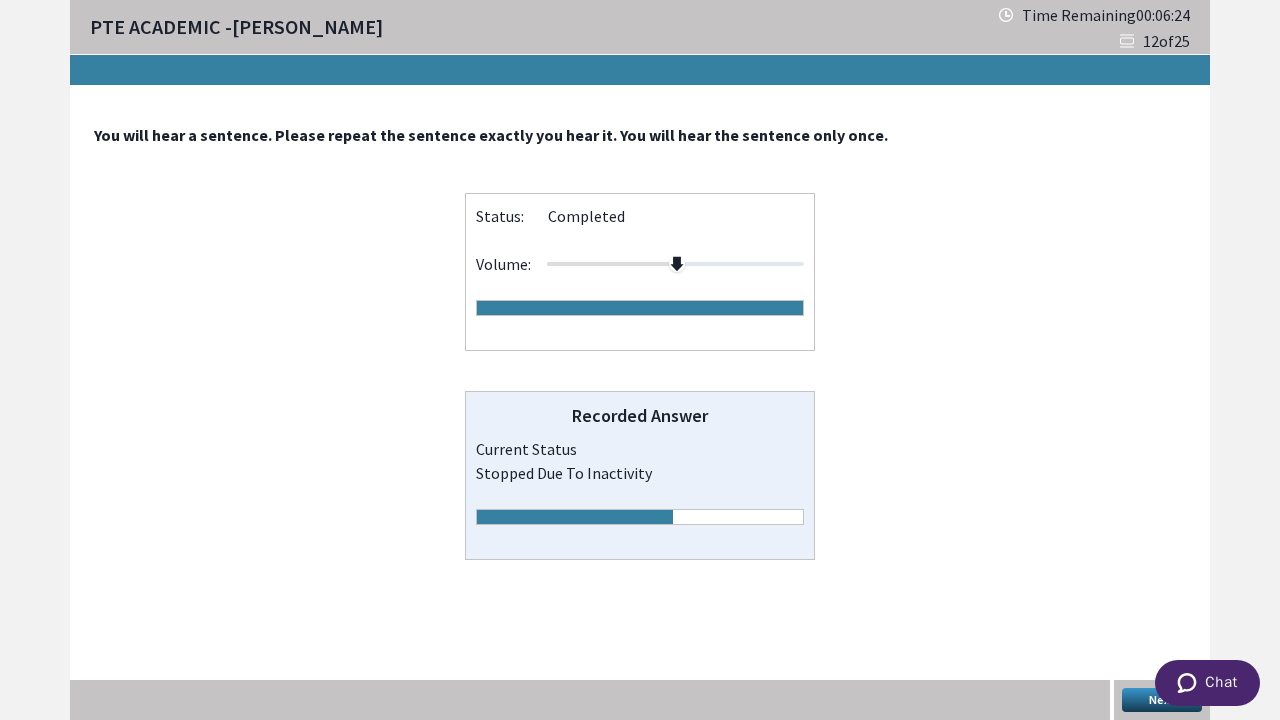 click on "Next" at bounding box center [1162, 700] 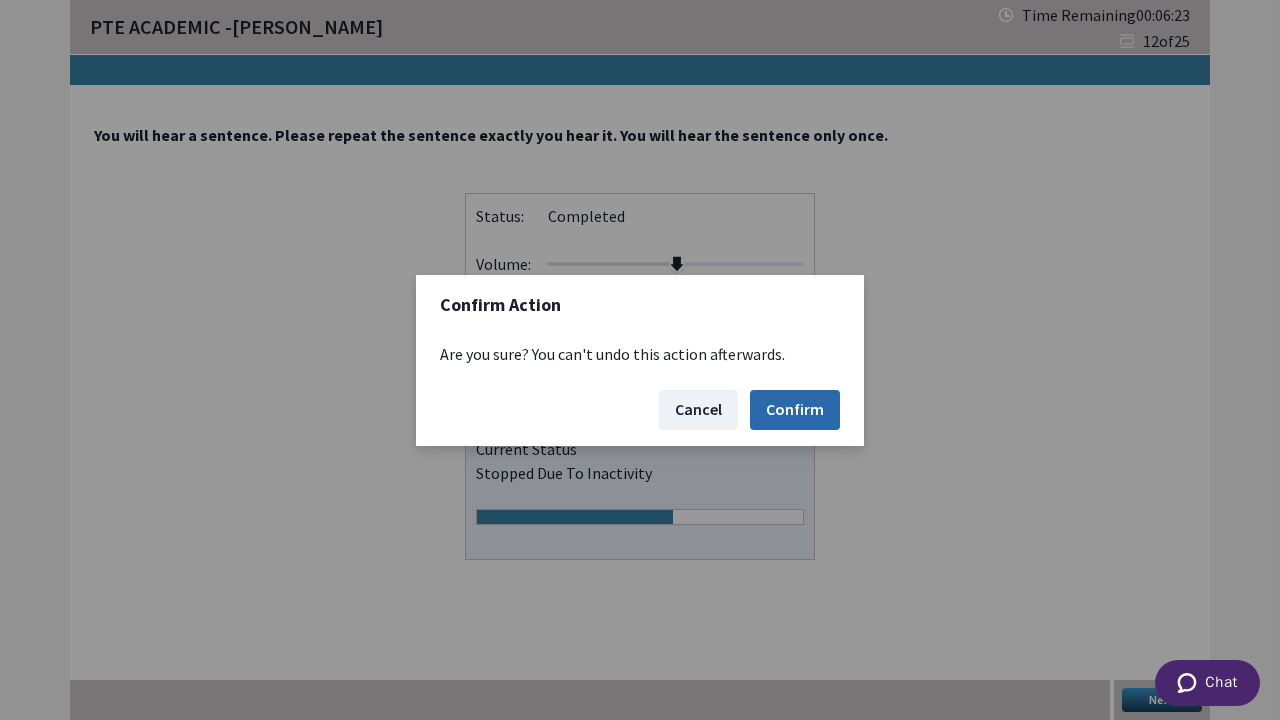 click on "Confirm" at bounding box center (795, 410) 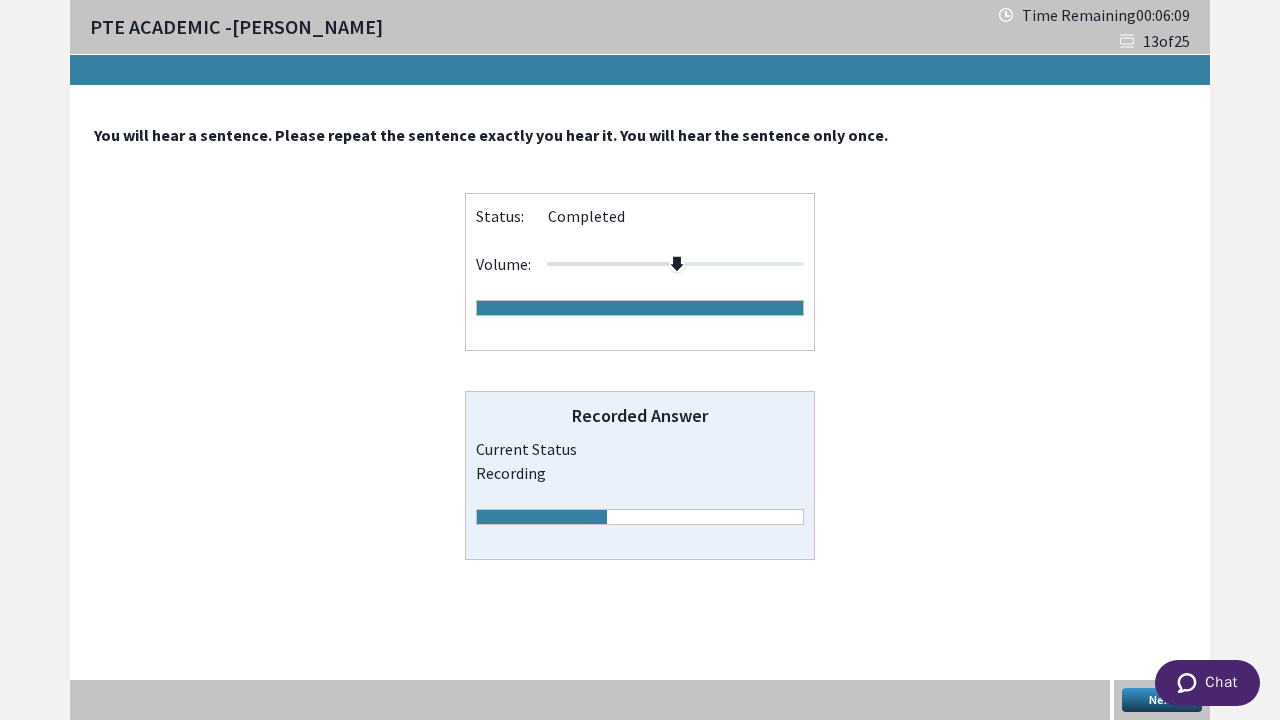 click on "Next" at bounding box center (1162, 700) 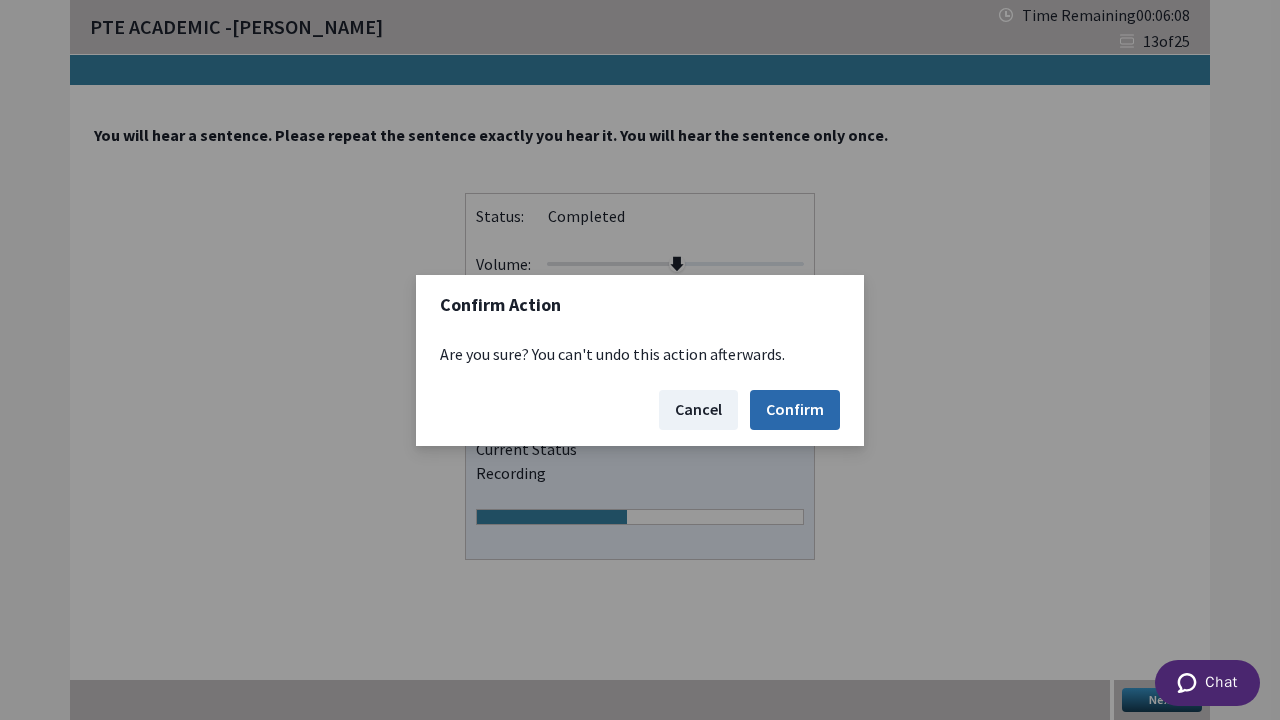 click on "Confirm" at bounding box center (795, 410) 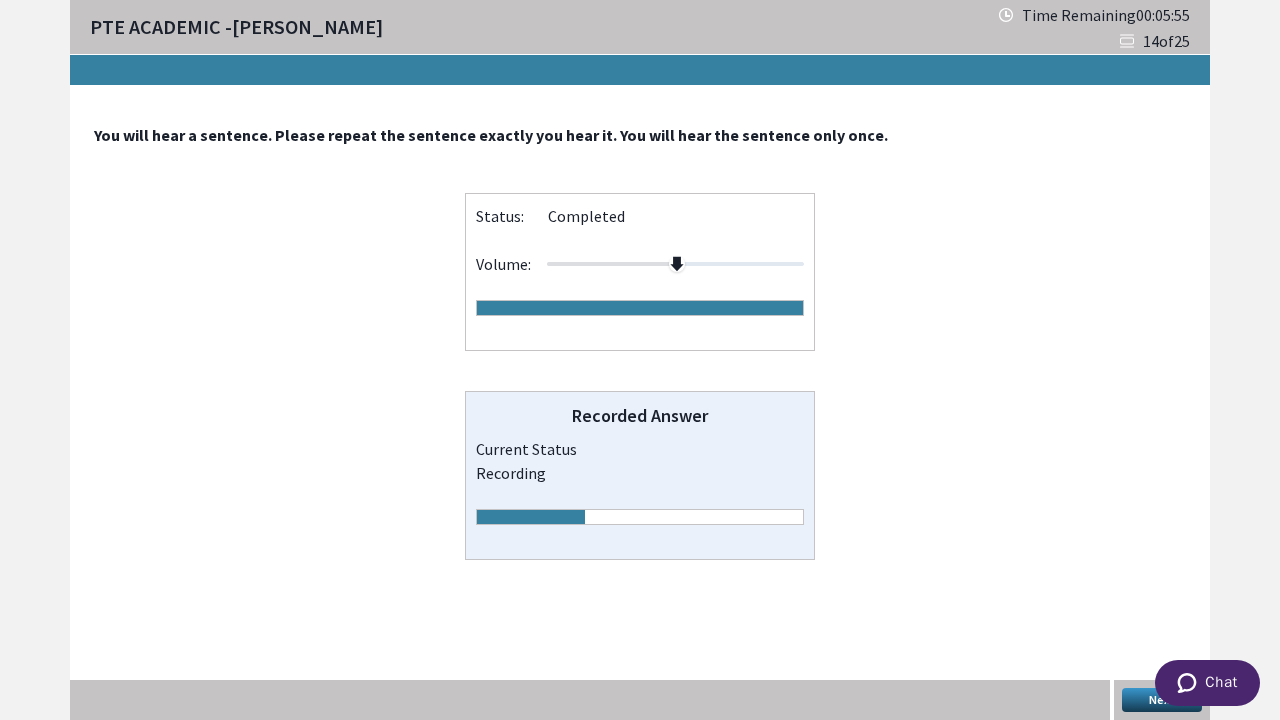 click on "Next" at bounding box center (1162, 700) 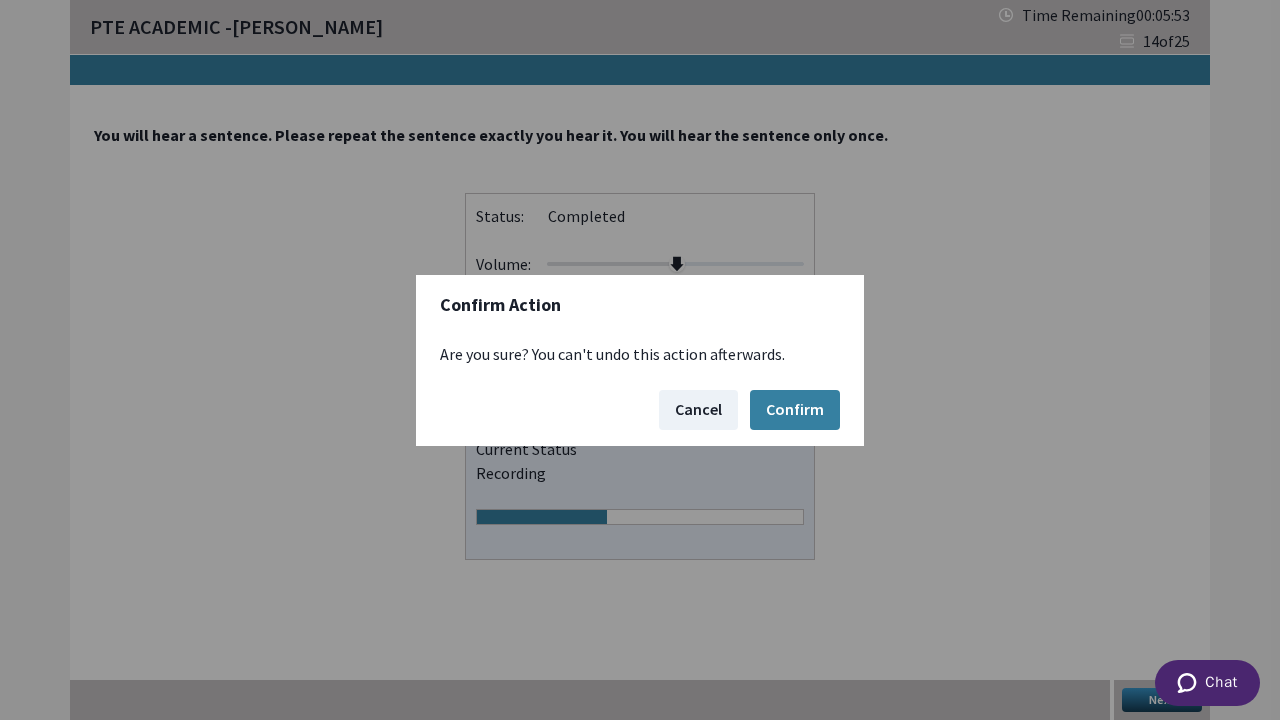 click on "Cancel Confirm" at bounding box center [640, 410] 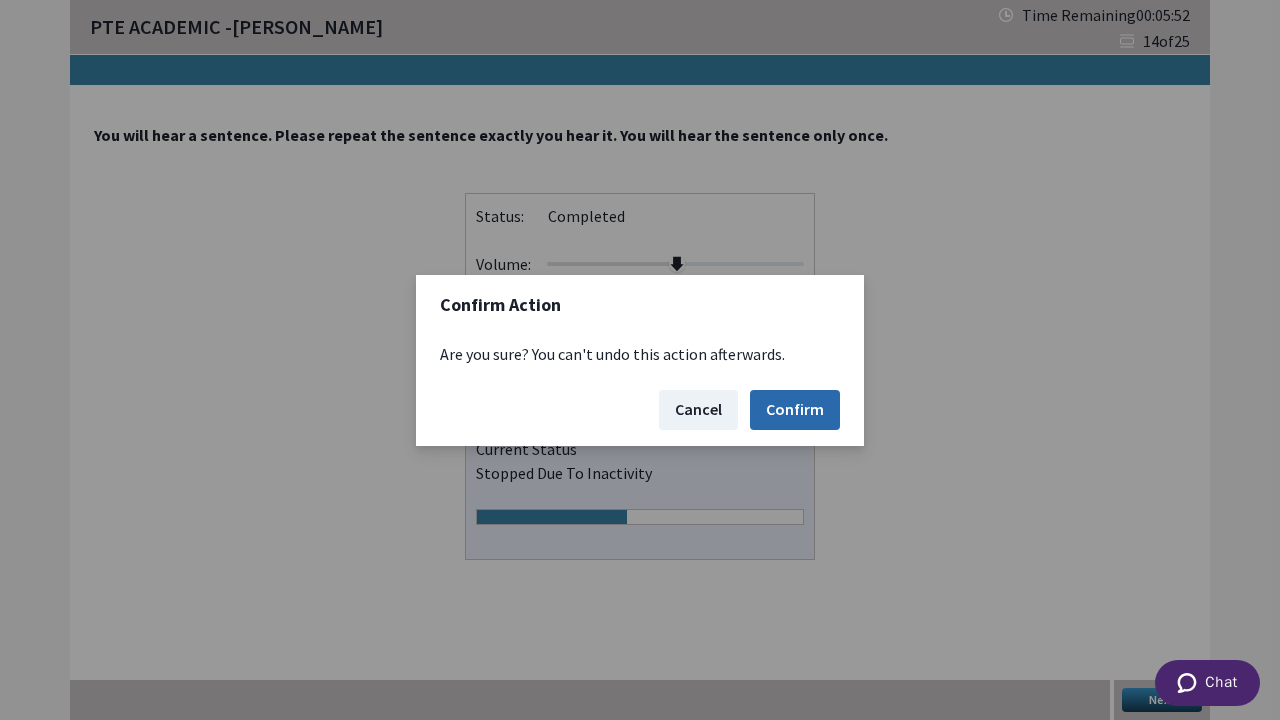 click on "Confirm" at bounding box center (795, 410) 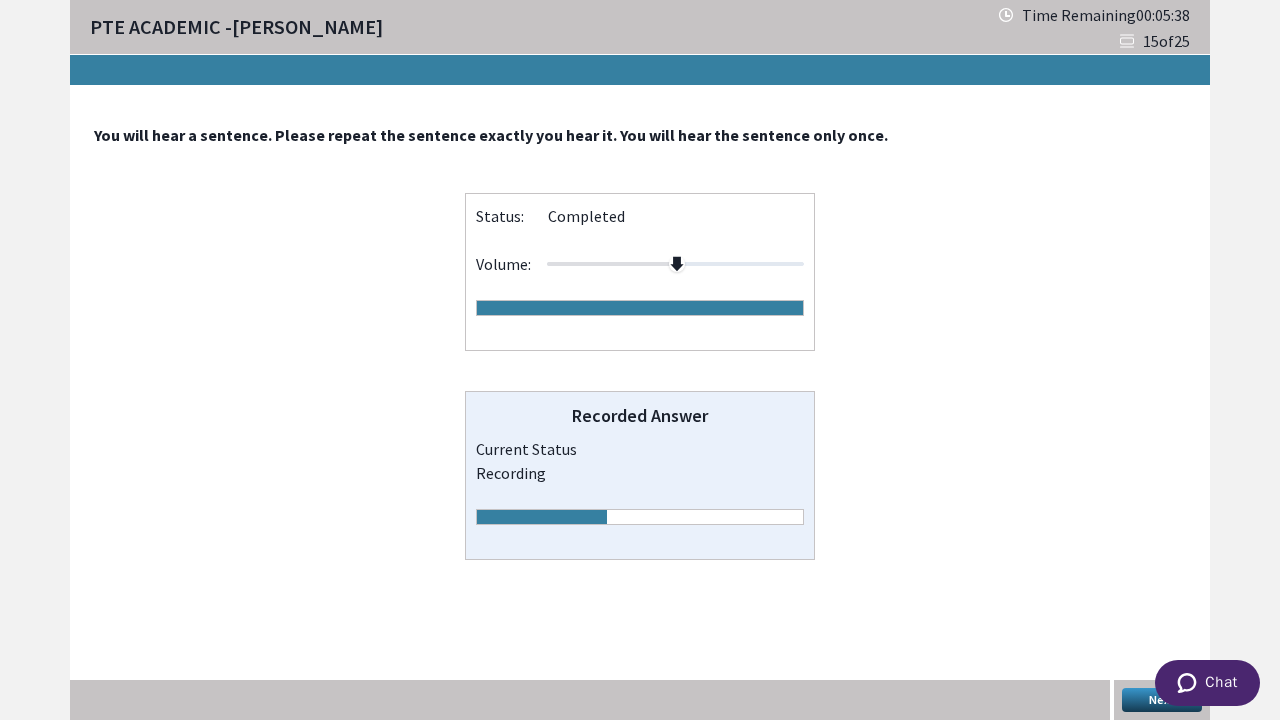 drag, startPoint x: 1137, startPoint y: 701, endPoint x: 849, endPoint y: 474, distance: 366.7056 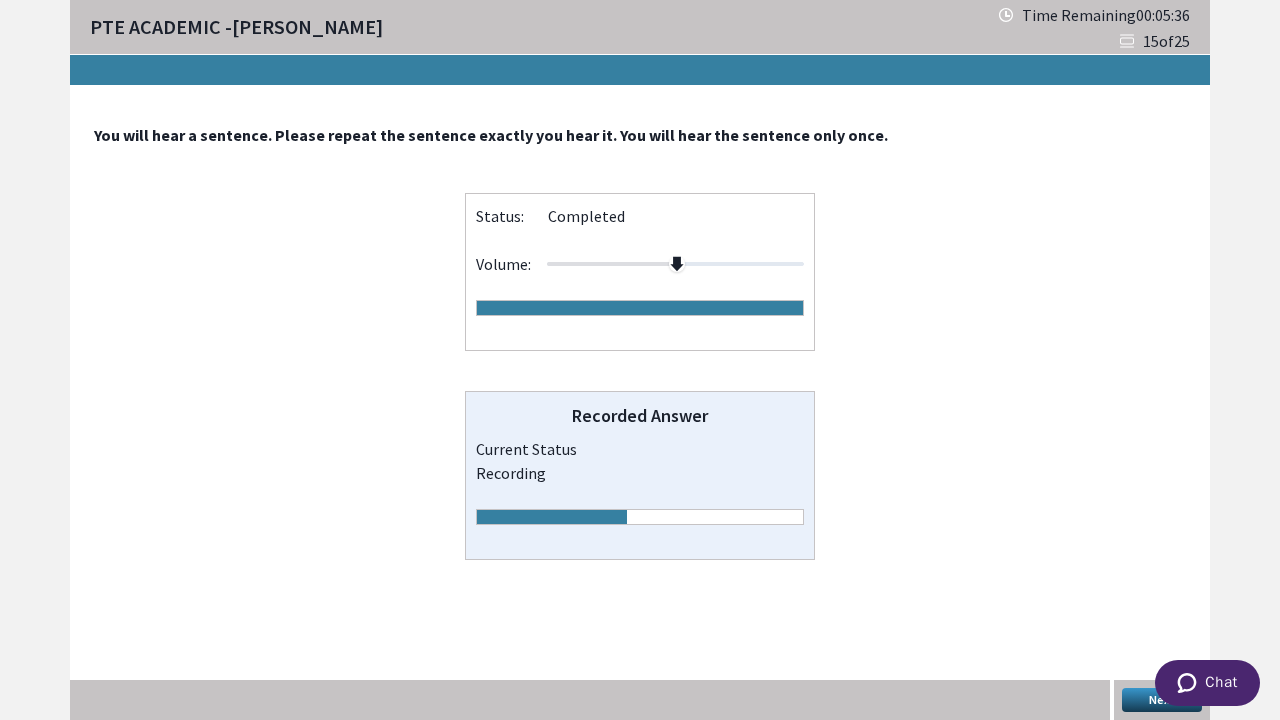click on "Next" at bounding box center [1162, 700] 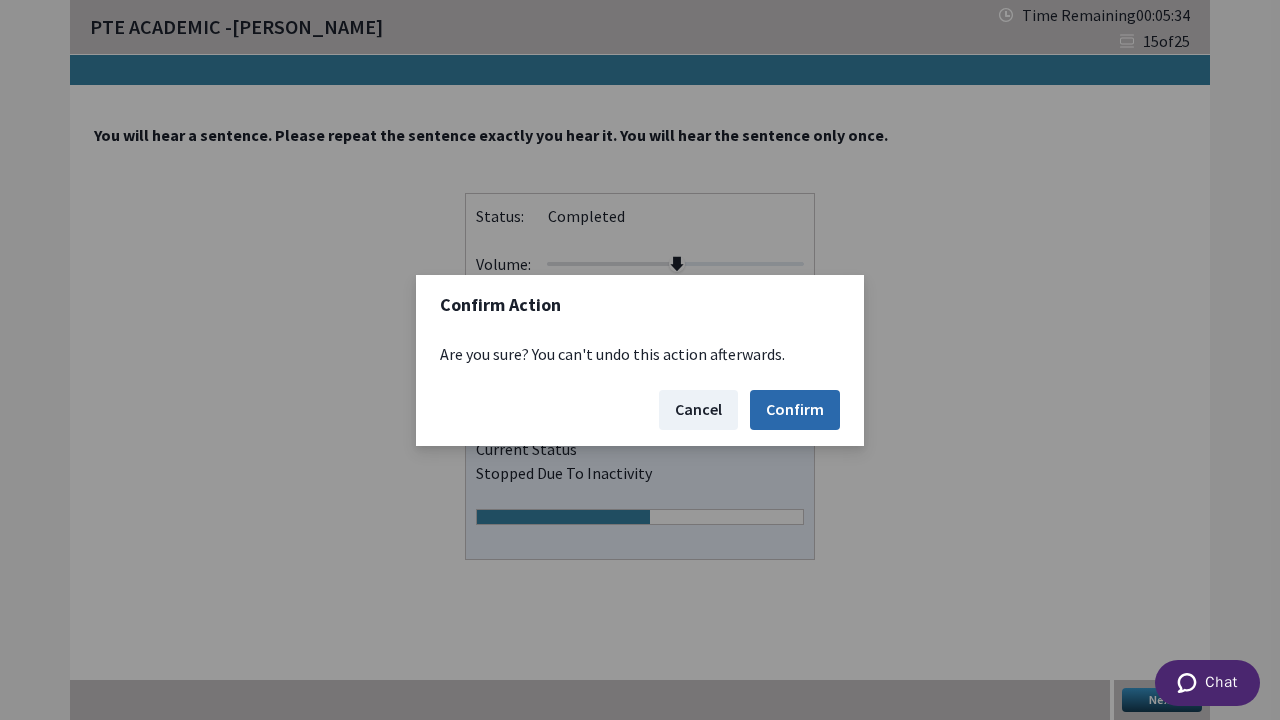drag, startPoint x: 786, startPoint y: 404, endPoint x: 763, endPoint y: 418, distance: 26.925823 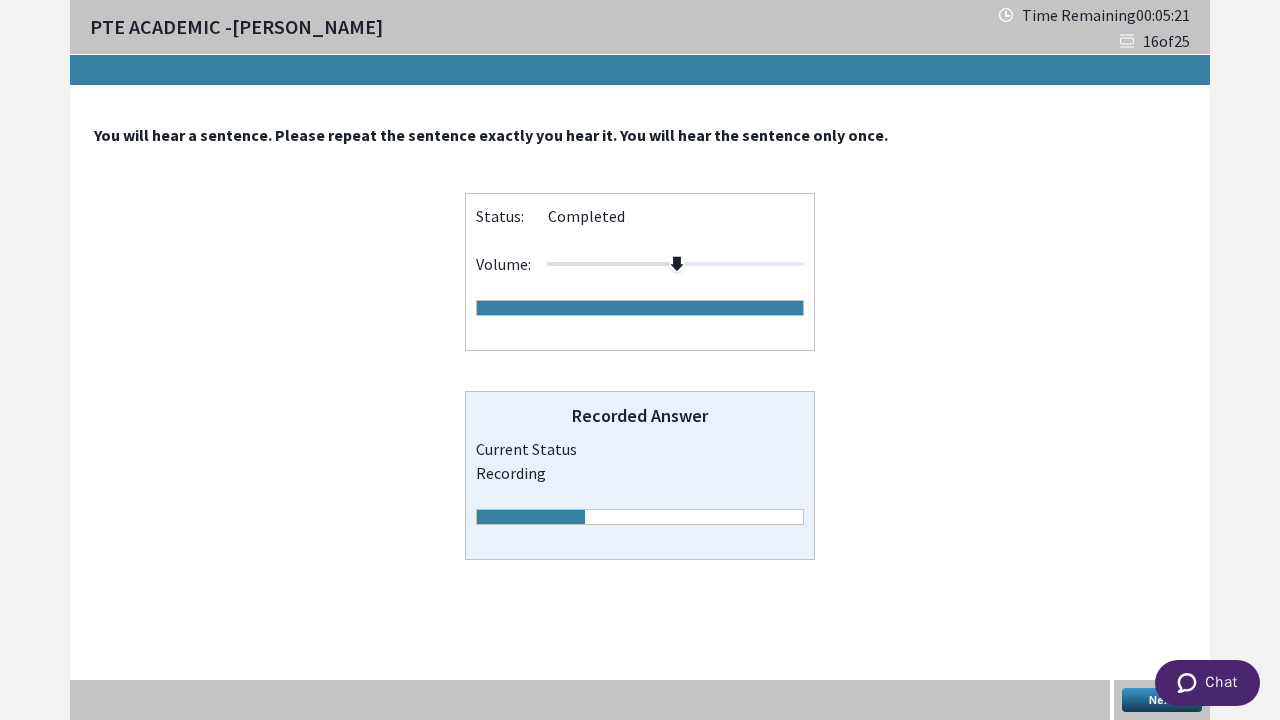 drag, startPoint x: 1132, startPoint y: 701, endPoint x: 844, endPoint y: 616, distance: 300.28152 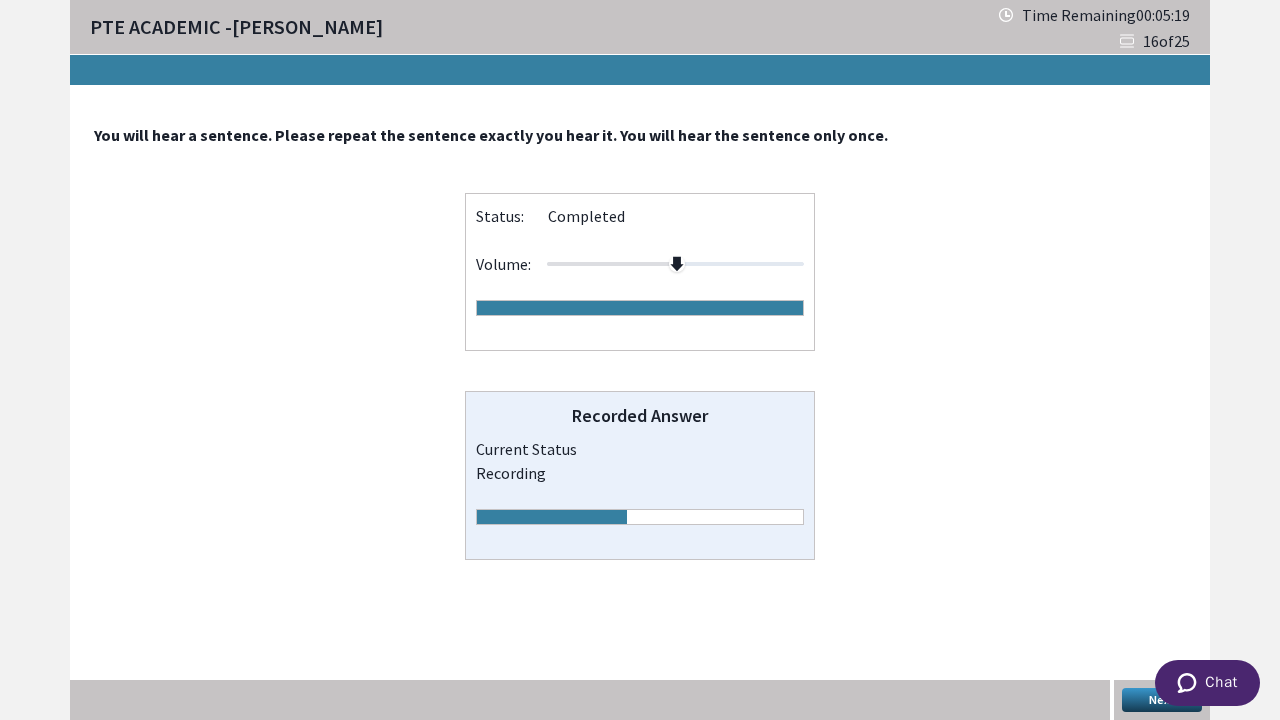 click on "Next" at bounding box center (1162, 700) 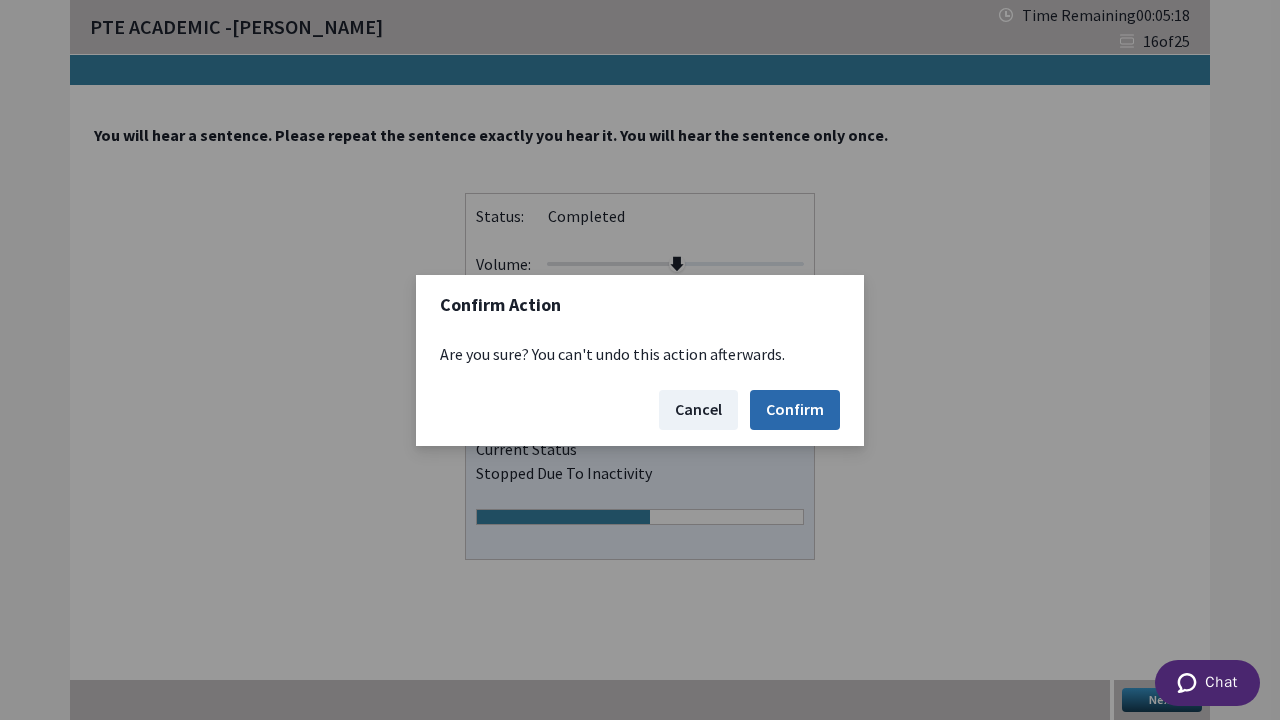 click on "Confirm" at bounding box center [795, 410] 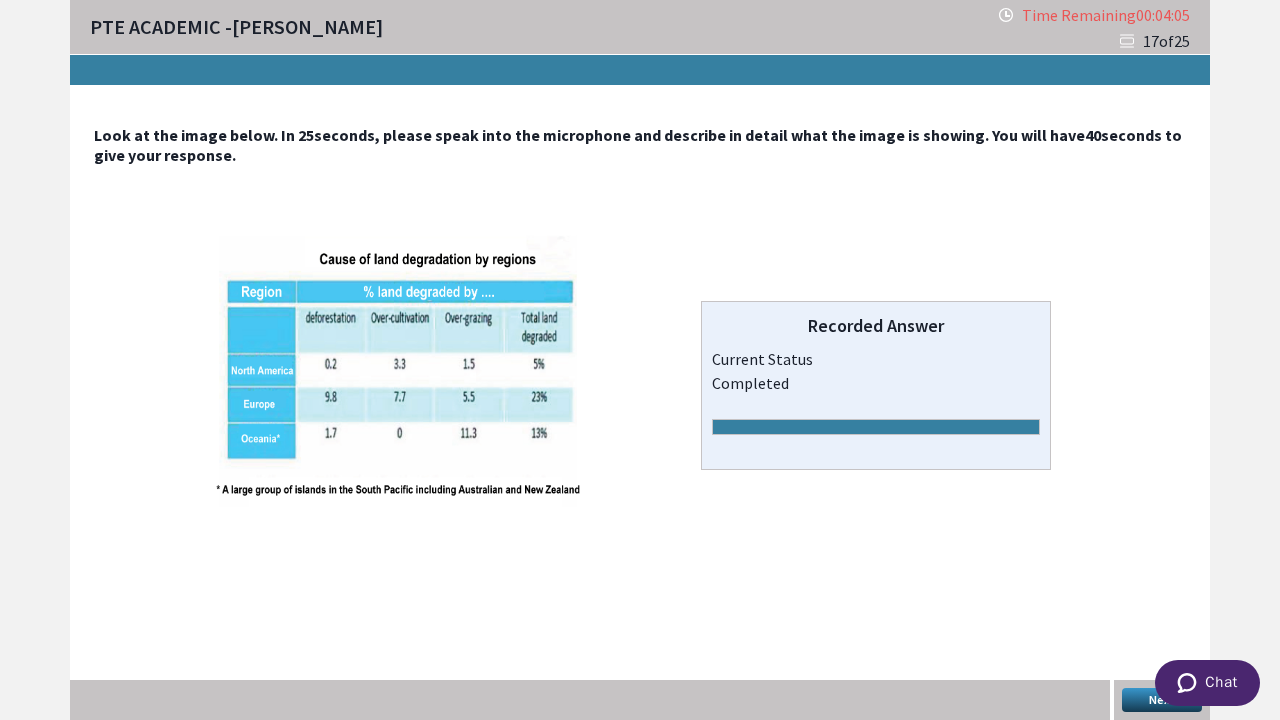 click on "Chat" at bounding box center (1206, 685) 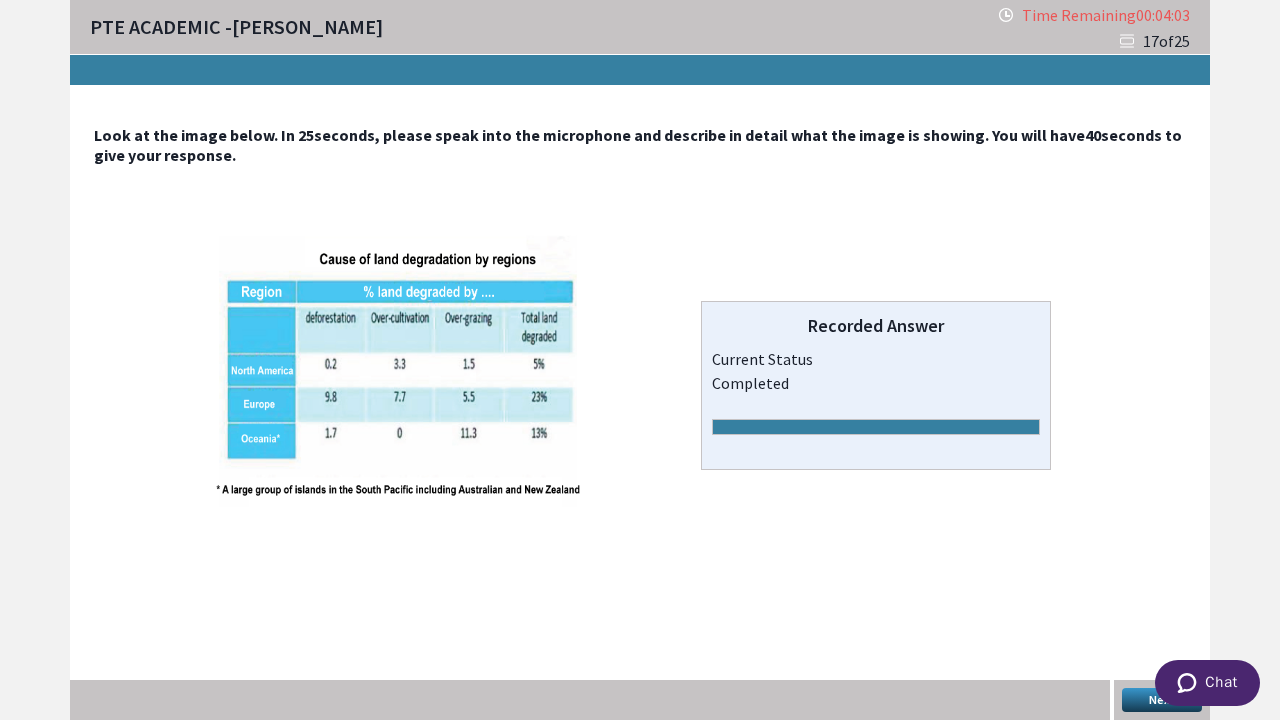click at bounding box center [1206, 685] 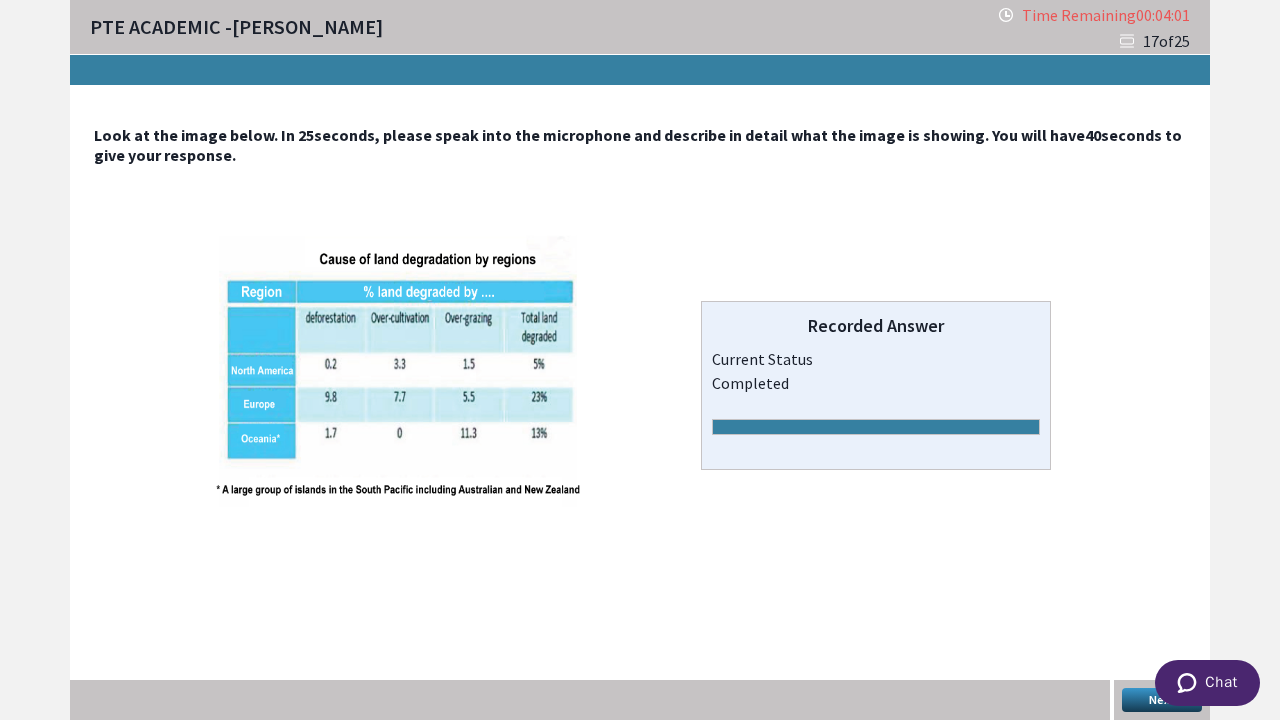 drag, startPoint x: 1152, startPoint y: 698, endPoint x: 896, endPoint y: 608, distance: 271.35953 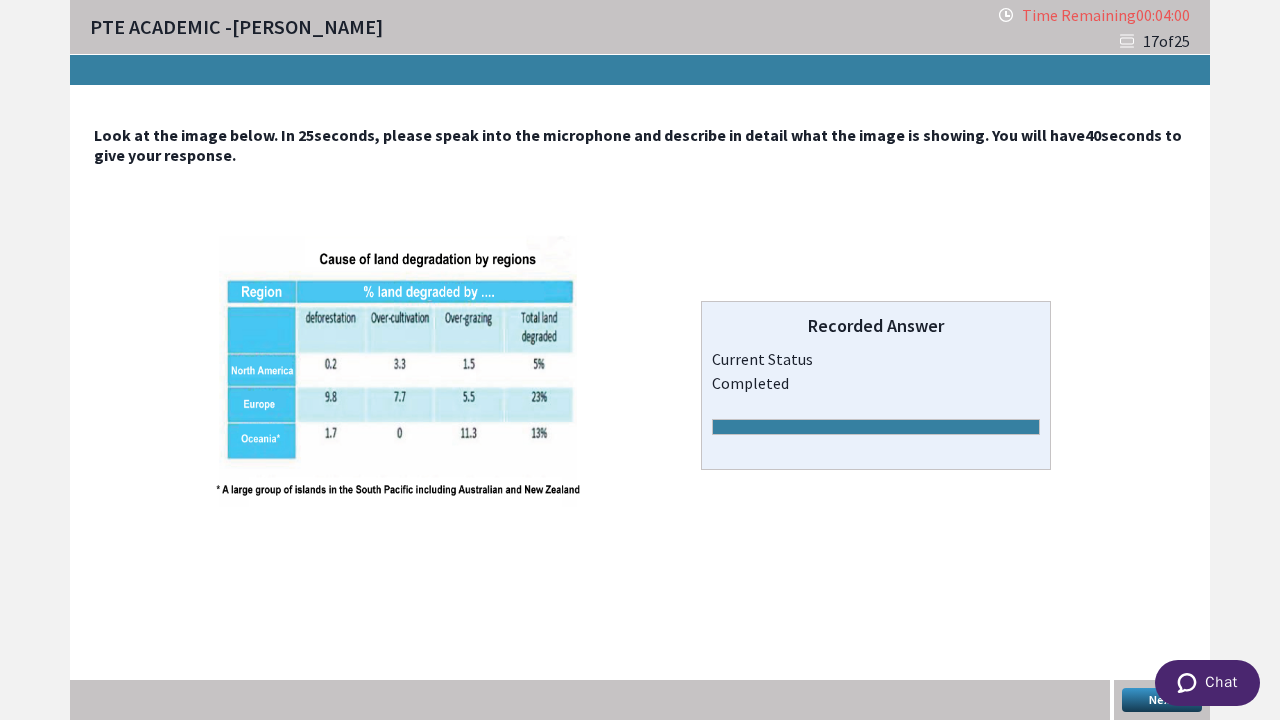 drag, startPoint x: 896, startPoint y: 608, endPoint x: 1126, endPoint y: 686, distance: 242.86621 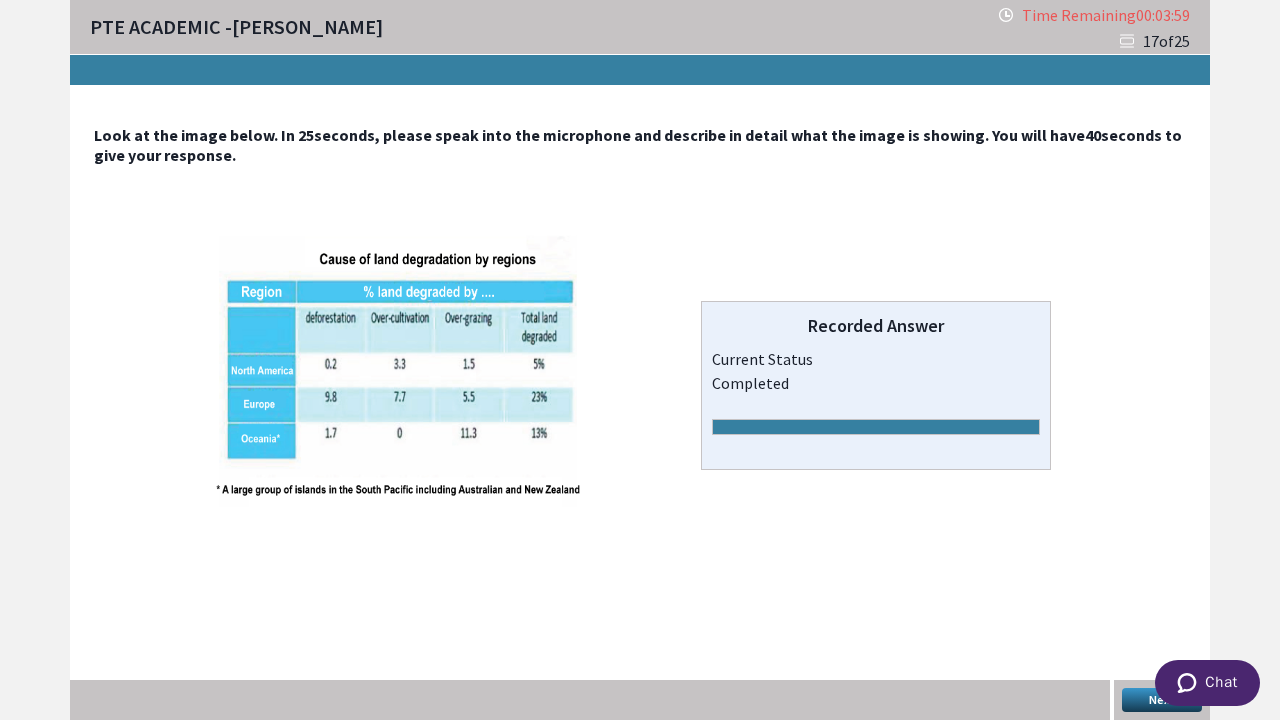 click on "Next" at bounding box center [1162, 700] 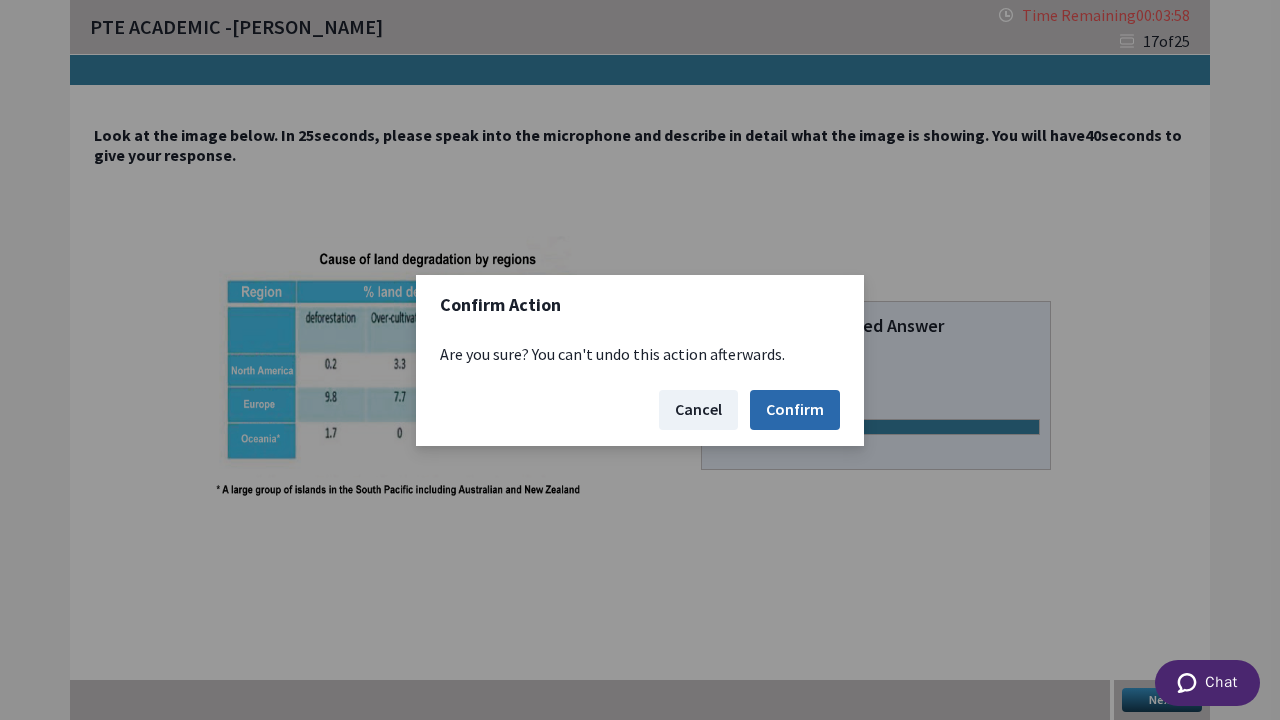 click on "Confirm" at bounding box center (795, 410) 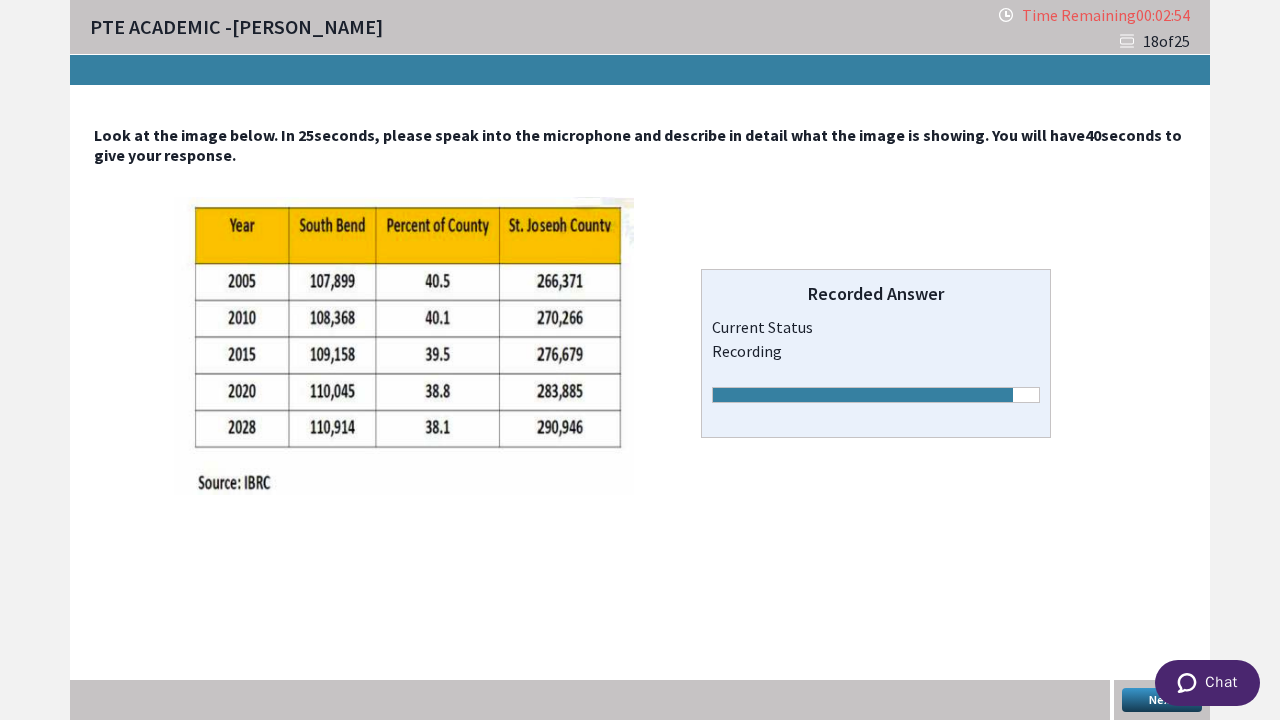 click on "Next" at bounding box center (1162, 700) 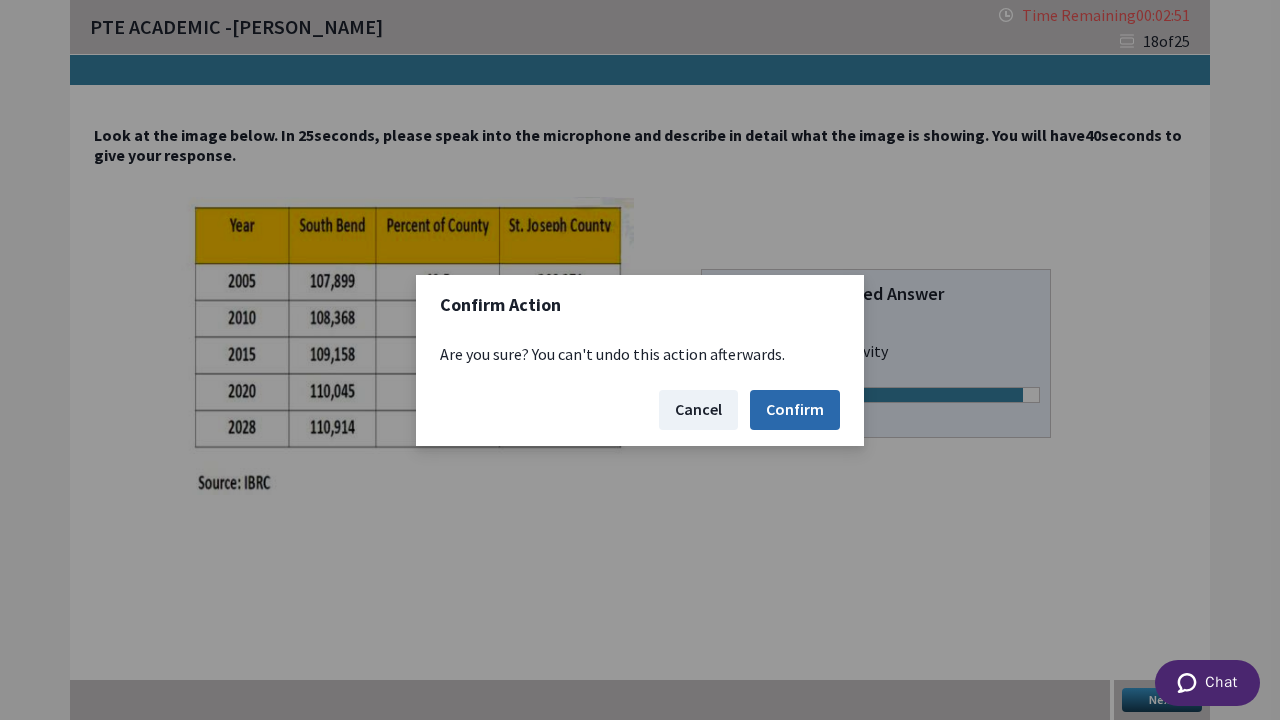 drag, startPoint x: 797, startPoint y: 414, endPoint x: 778, endPoint y: 413, distance: 19.026299 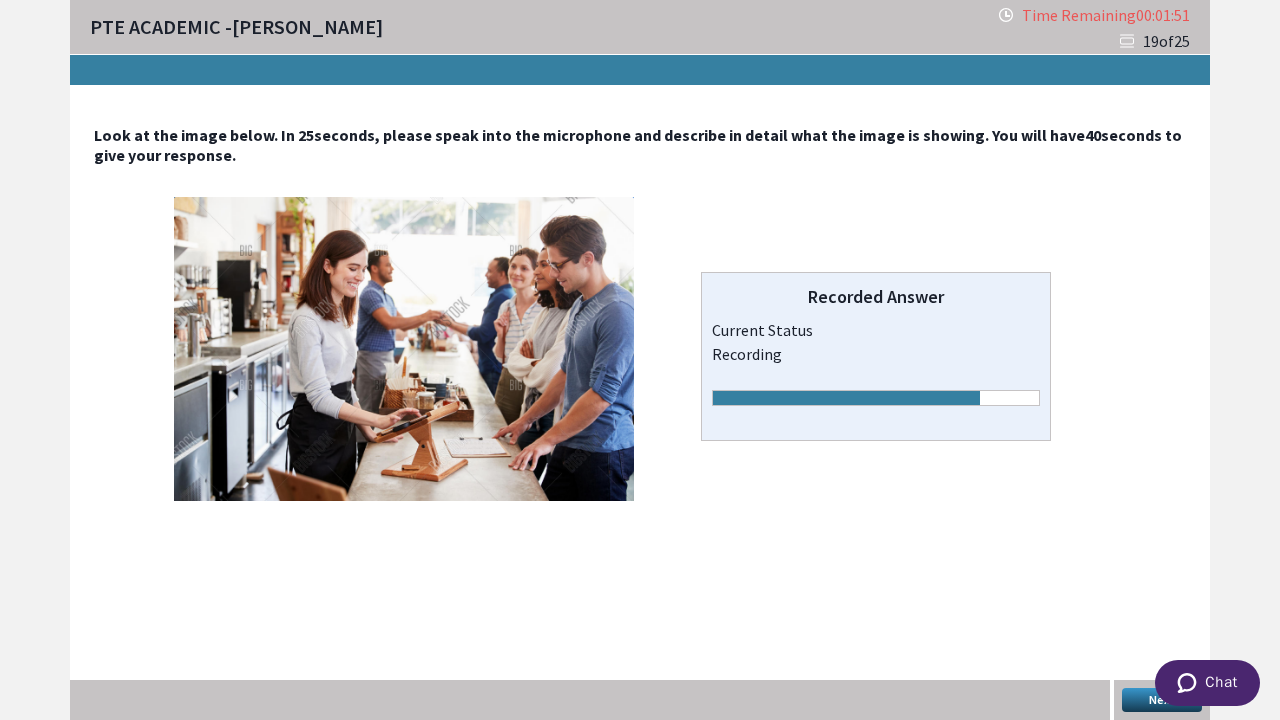click on "Next" at bounding box center [1162, 700] 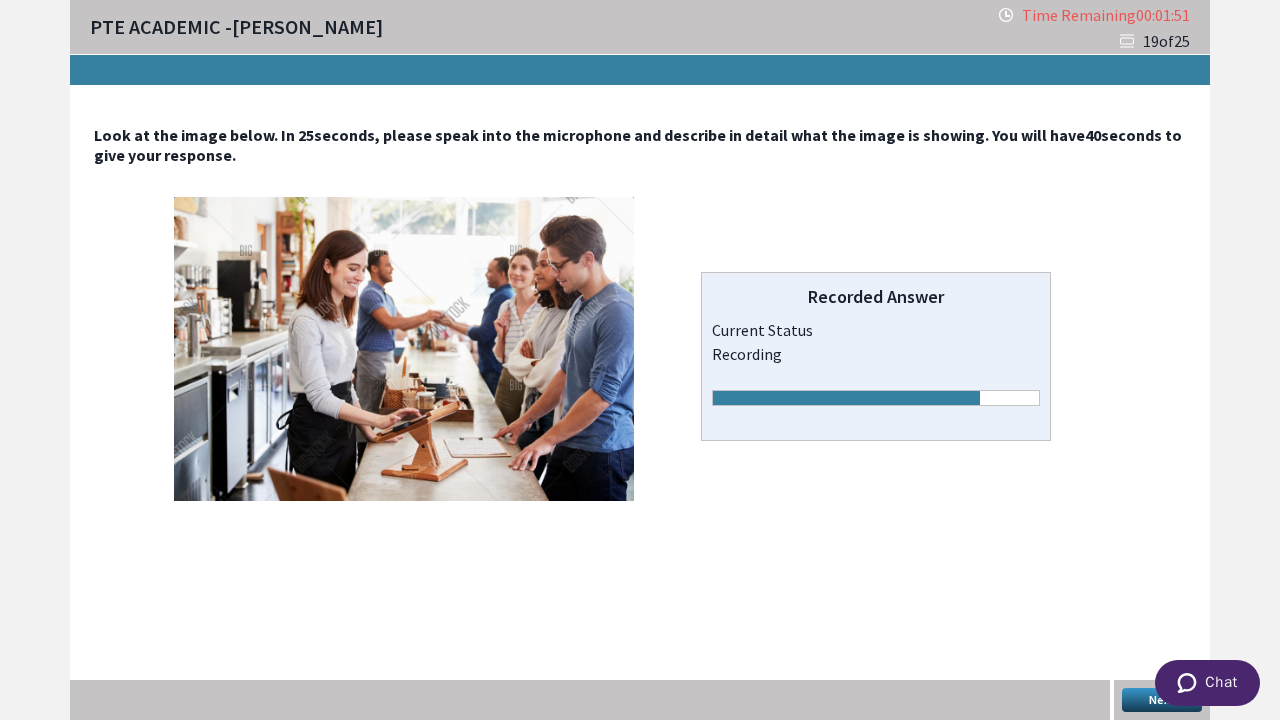 click on "Next" at bounding box center [1162, 700] 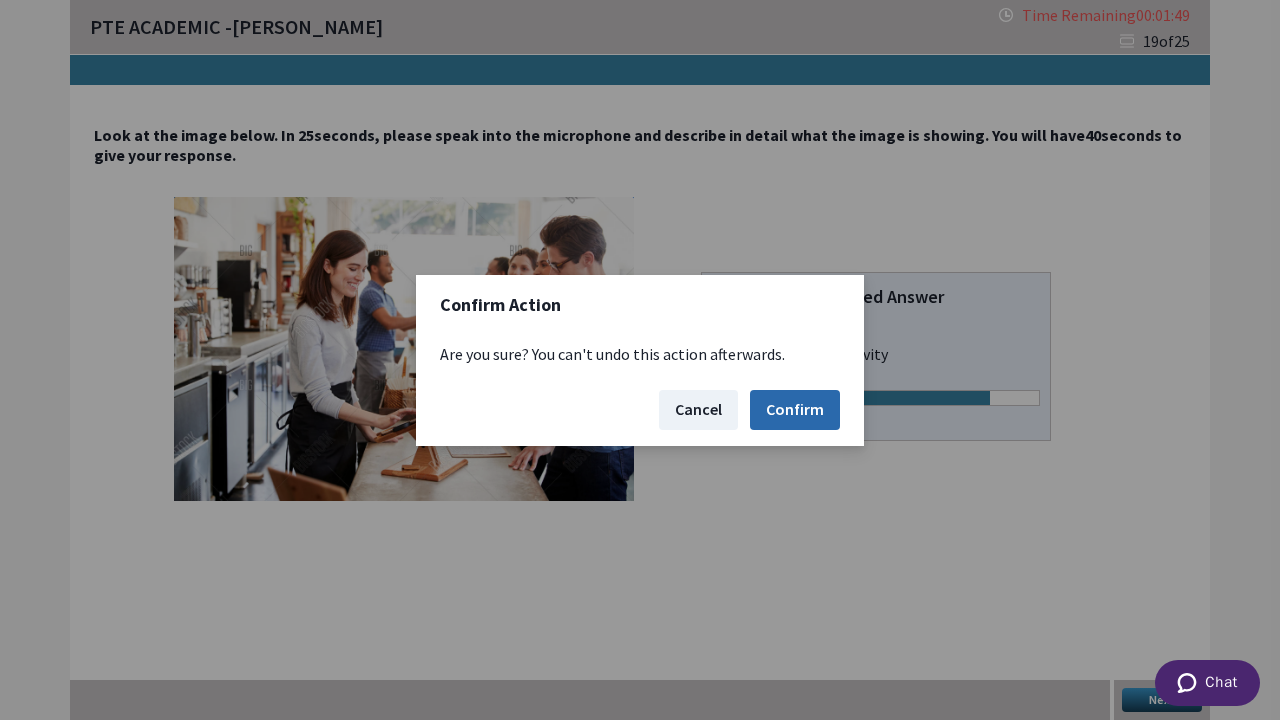 click on "Confirm" at bounding box center [795, 410] 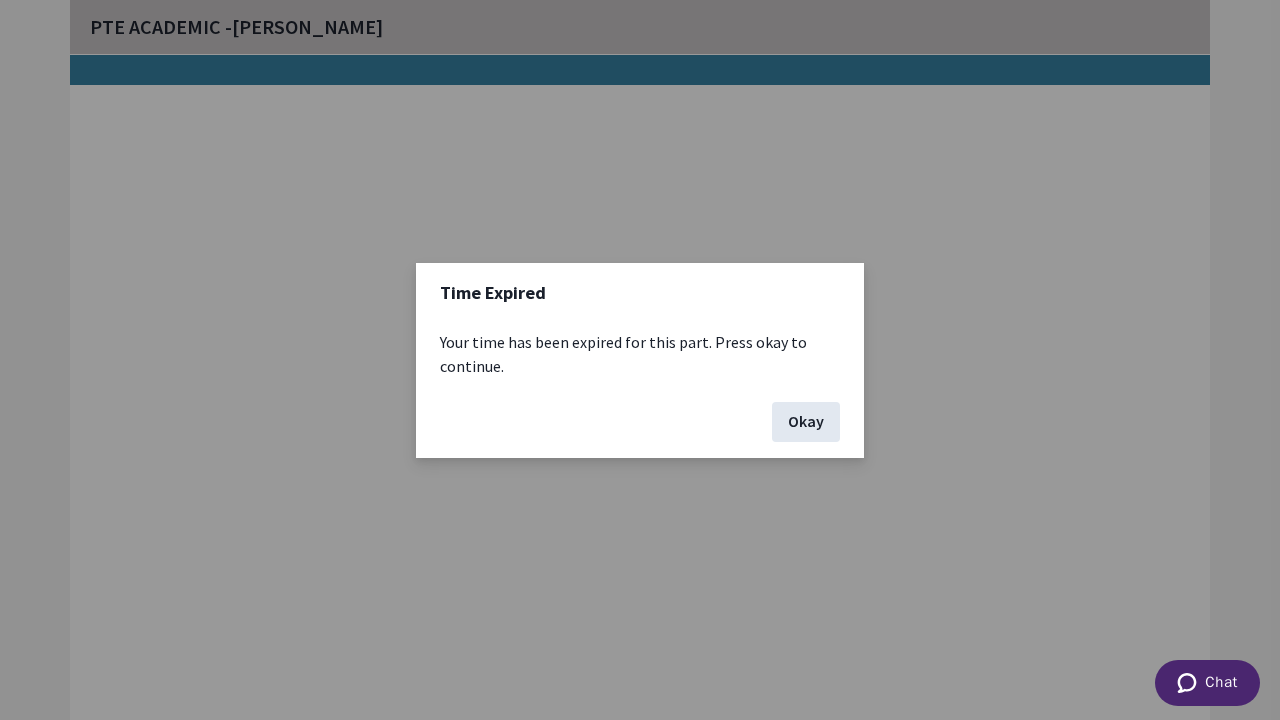 click on "Okay" at bounding box center (806, 422) 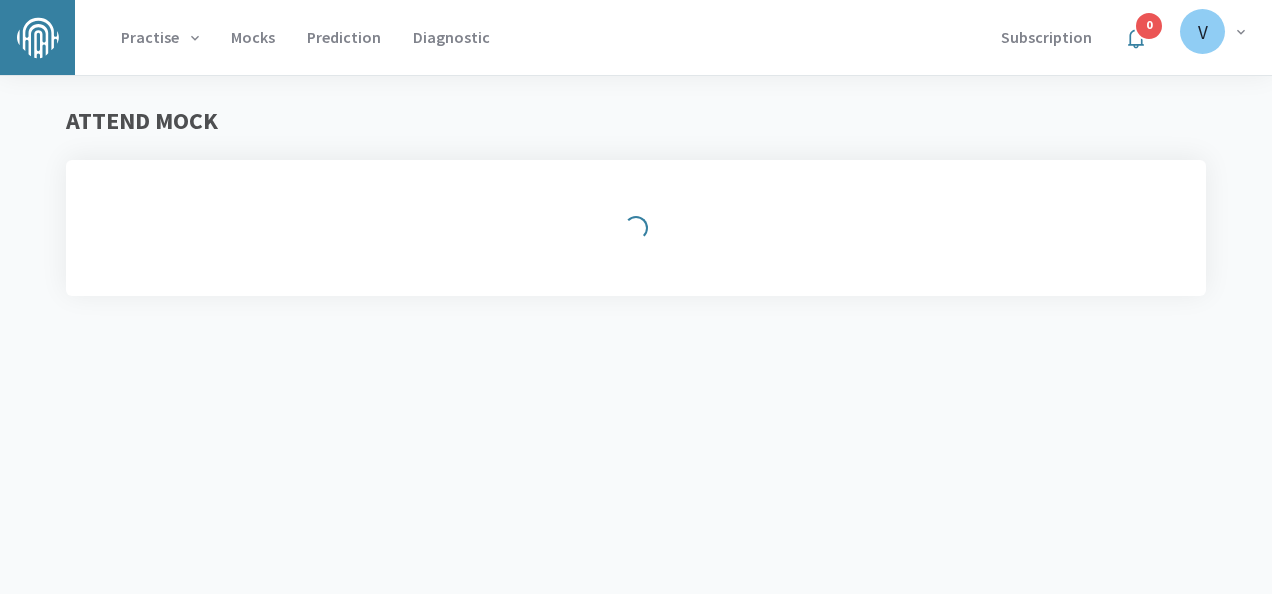 scroll, scrollTop: 0, scrollLeft: 0, axis: both 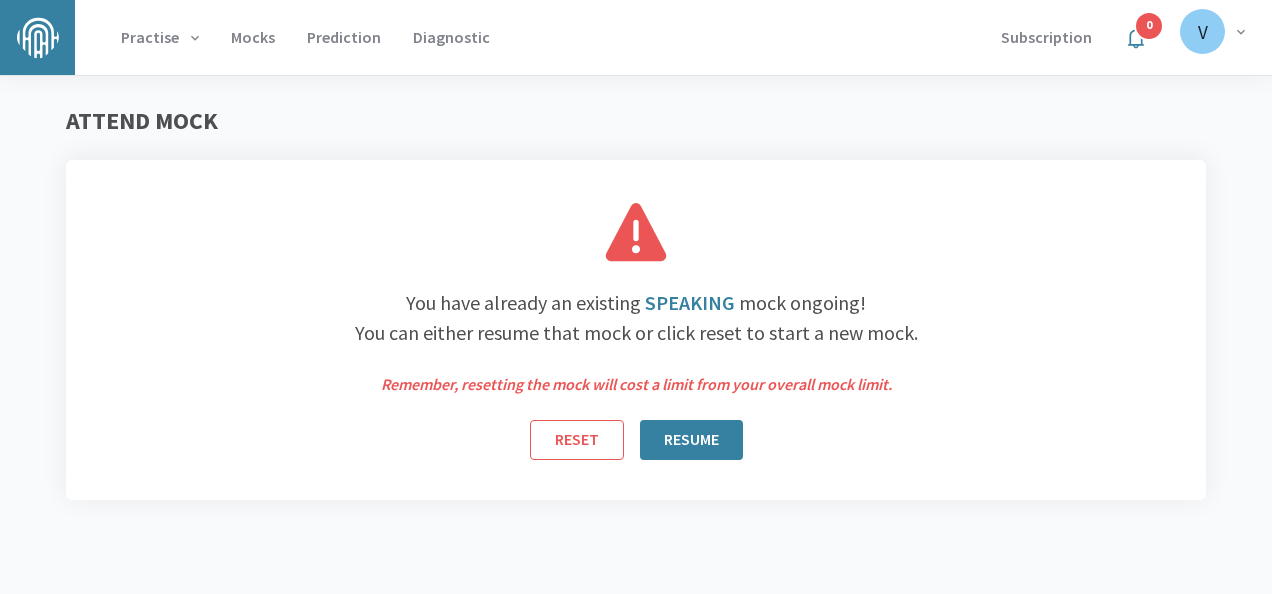 click on "You have already an existing   speaking   mock ongoing! You can either resume that mock or click reset to start a new mock. Remember, resetting the mock will cost a limit from your overall mock limit. RESET RESUME" at bounding box center [636, 330] 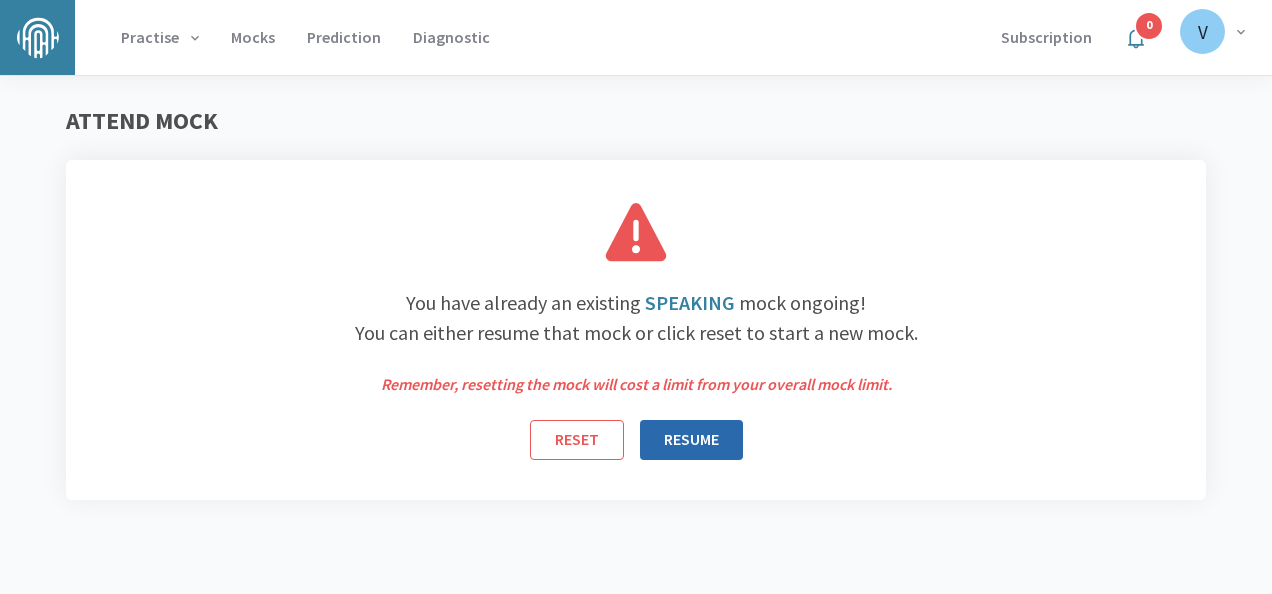 click on "RESUME" at bounding box center (691, 440) 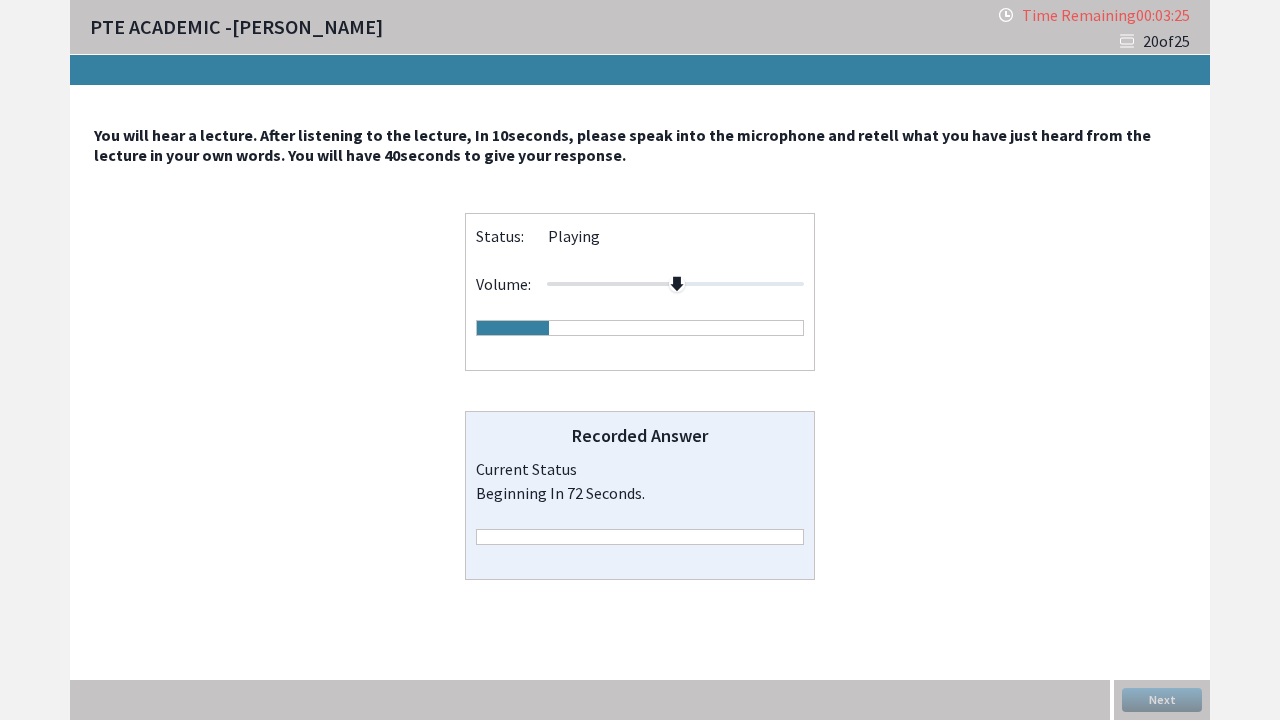 click on "beginning in 72 seconds." at bounding box center (640, 493) 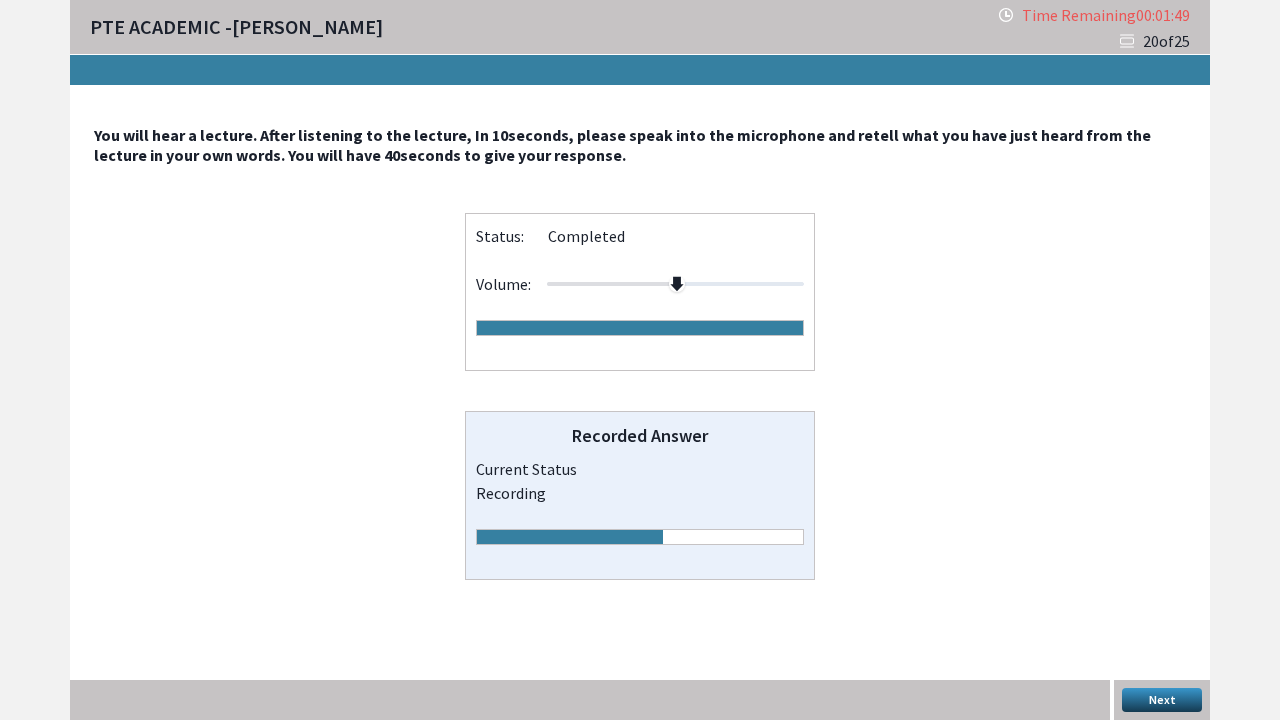 click on "Next" at bounding box center [1162, 700] 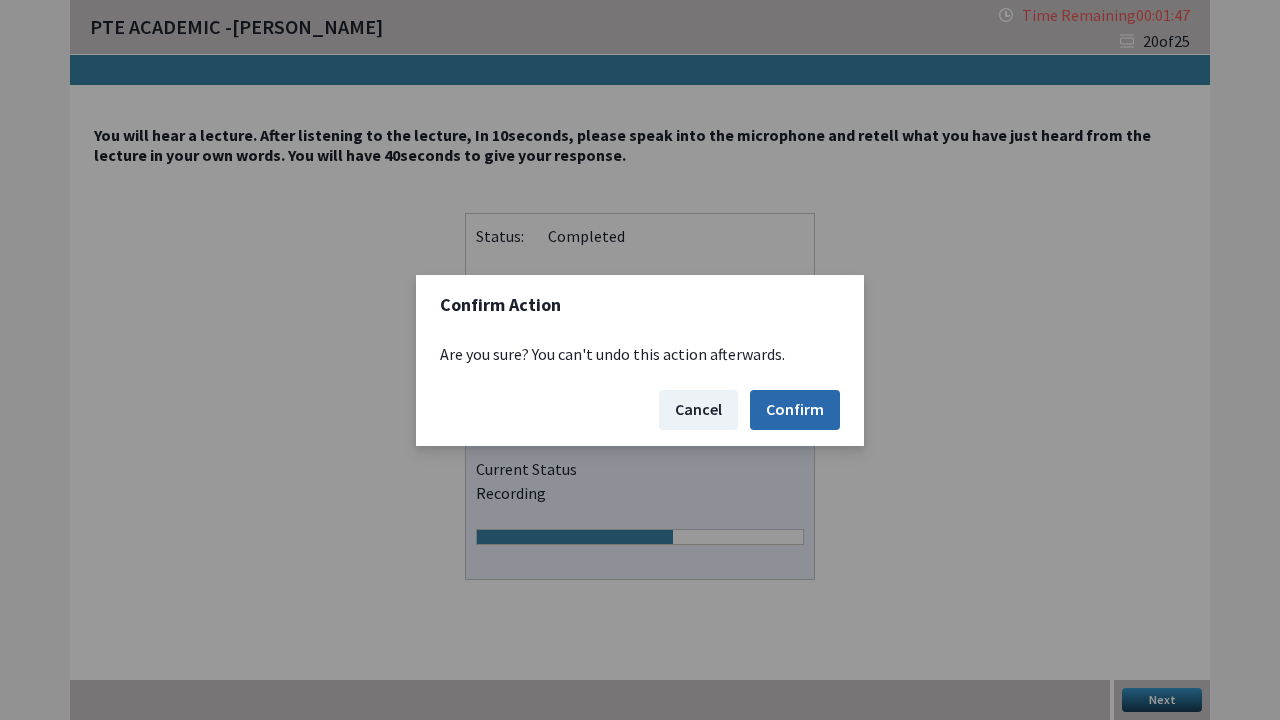 click on "Confirm" at bounding box center (795, 410) 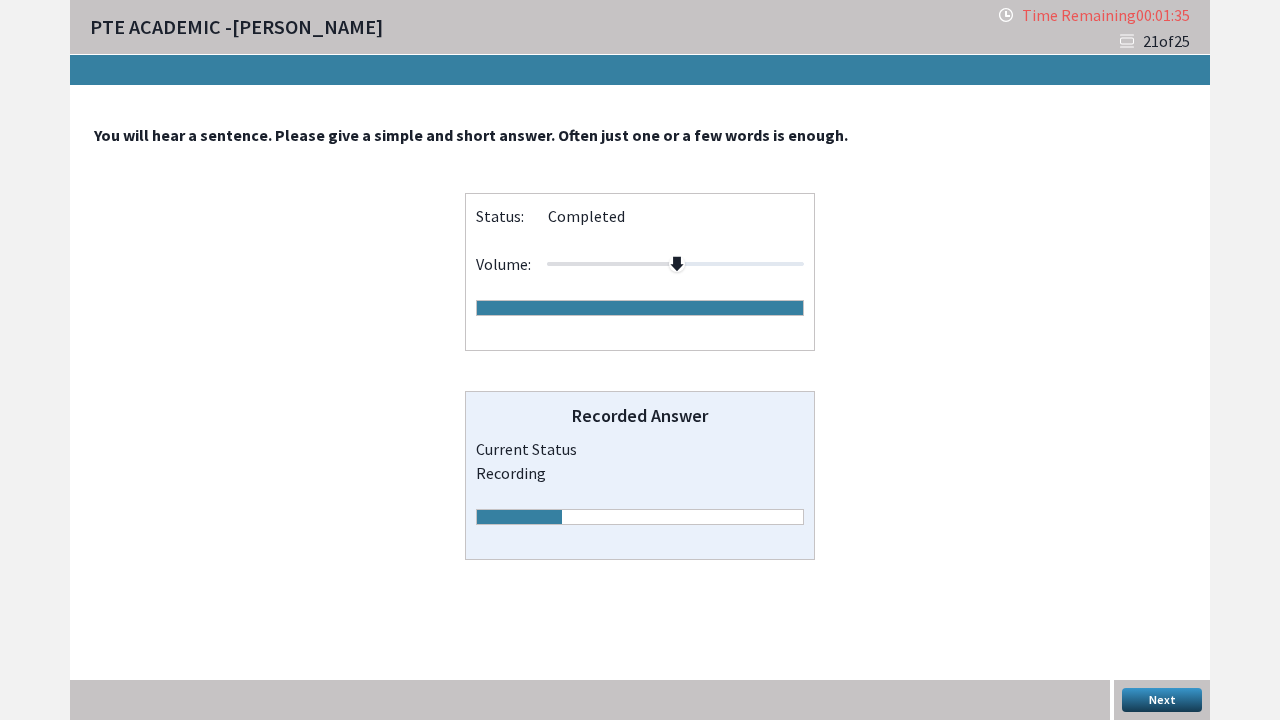 click on "Next" at bounding box center [1162, 700] 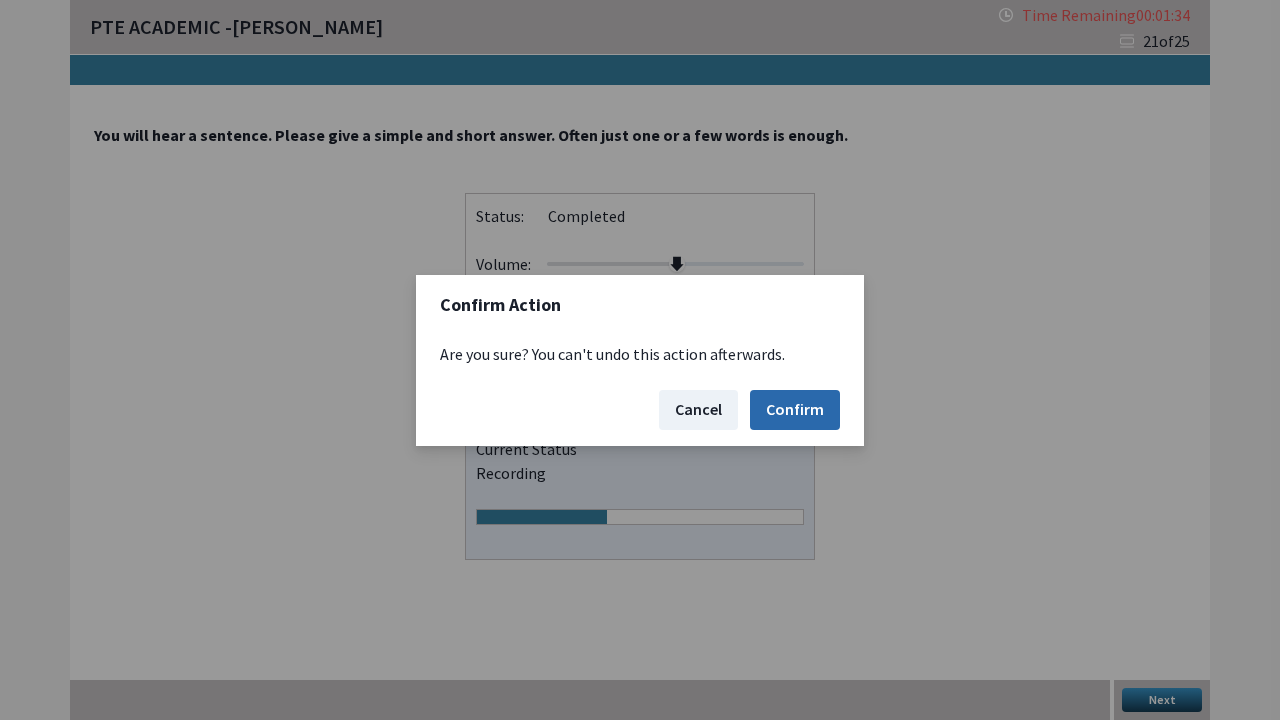 click on "Confirm" at bounding box center (795, 410) 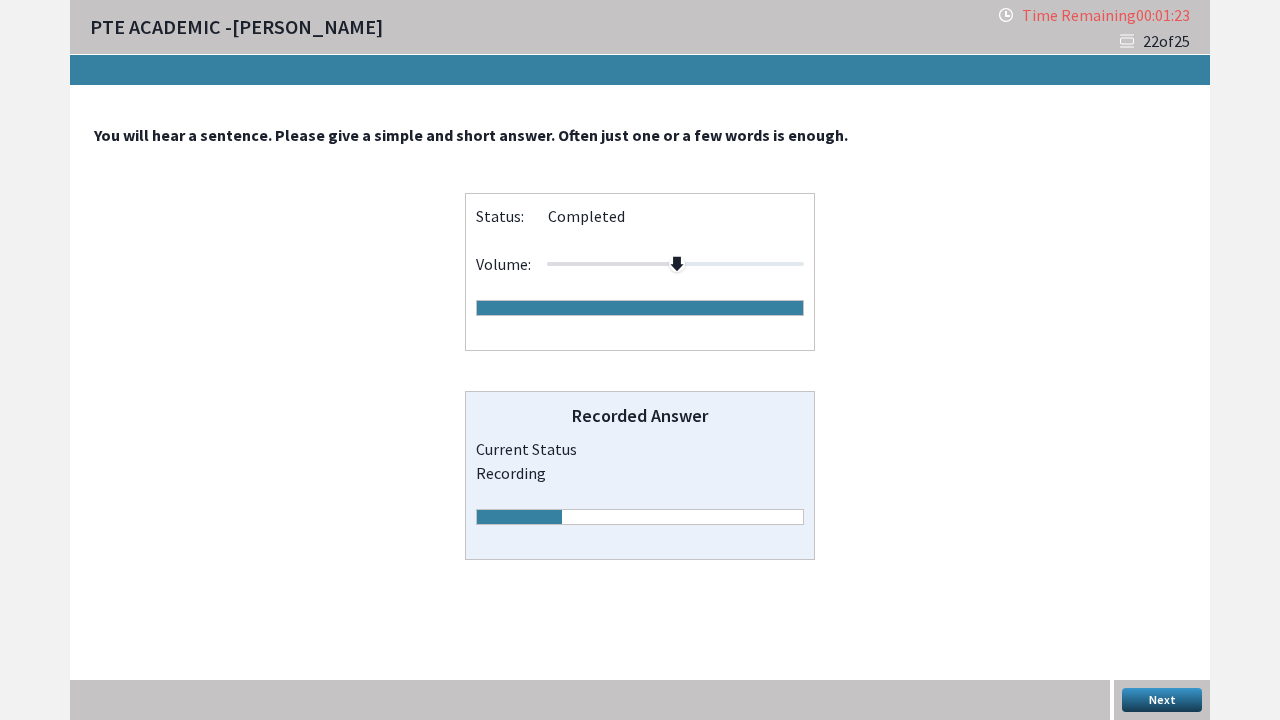 click on "Next" at bounding box center [1162, 700] 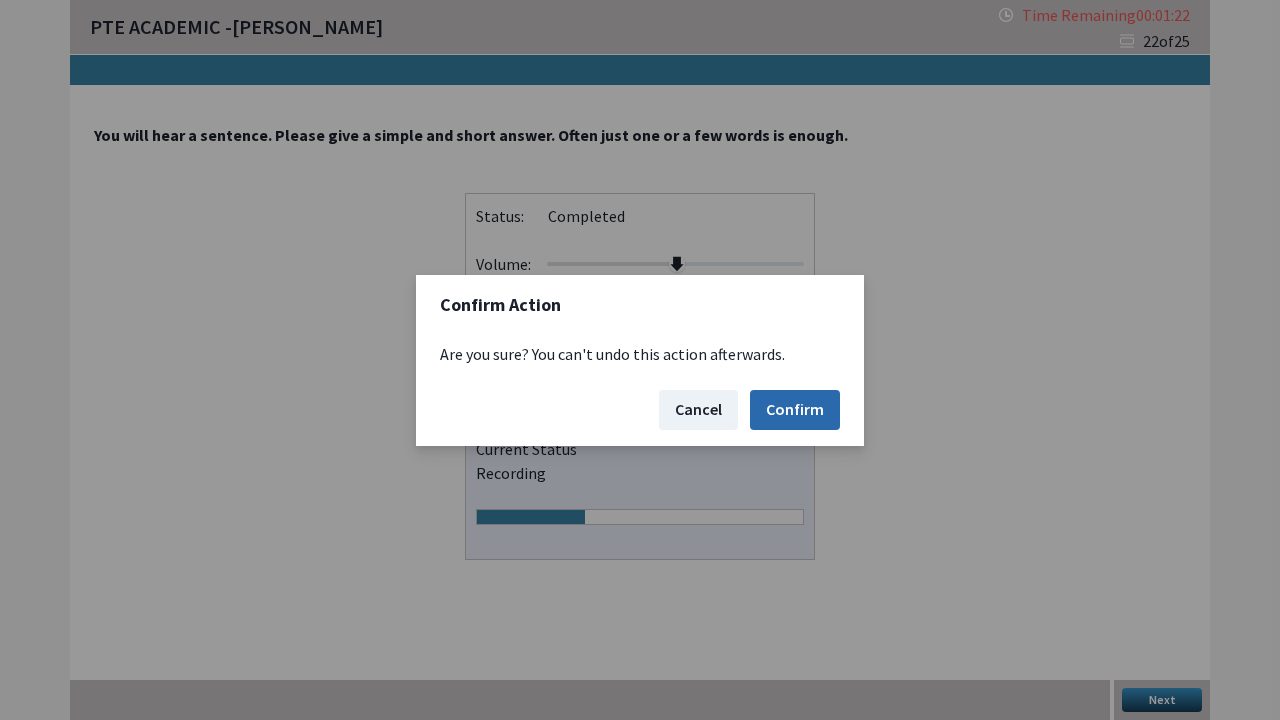 click on "Confirm" at bounding box center (795, 410) 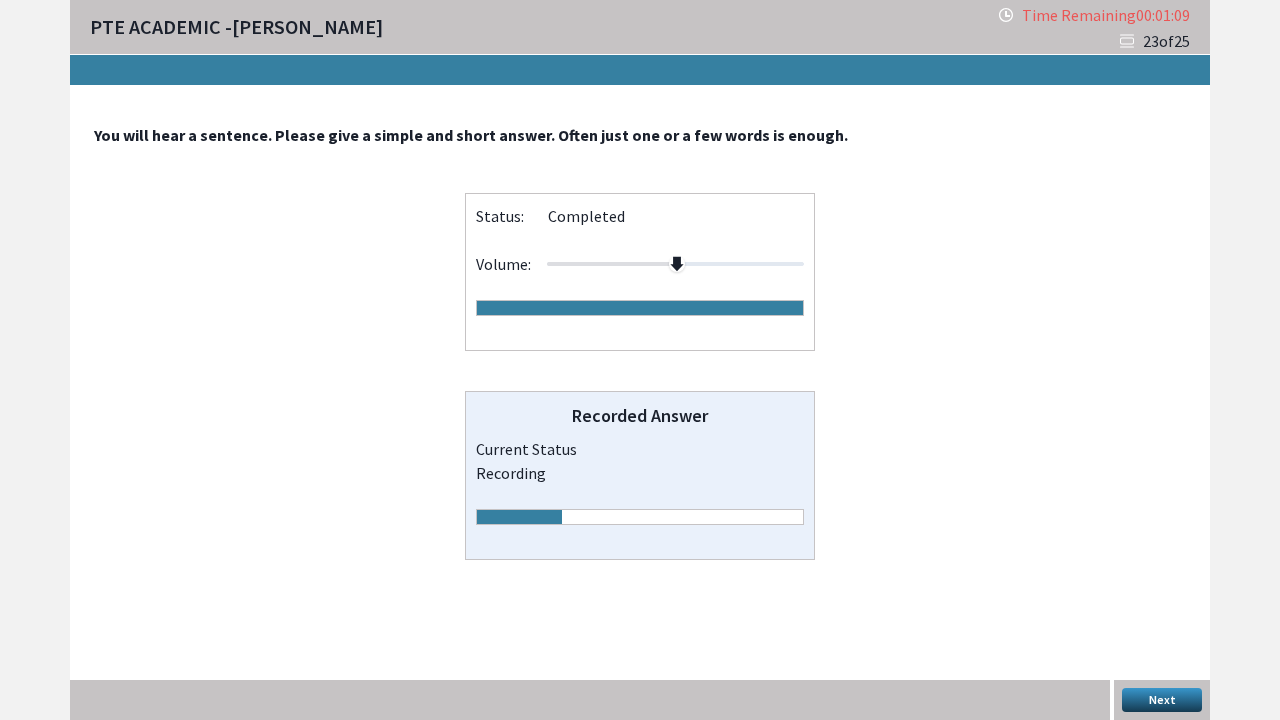 click on "Next" at bounding box center (1162, 700) 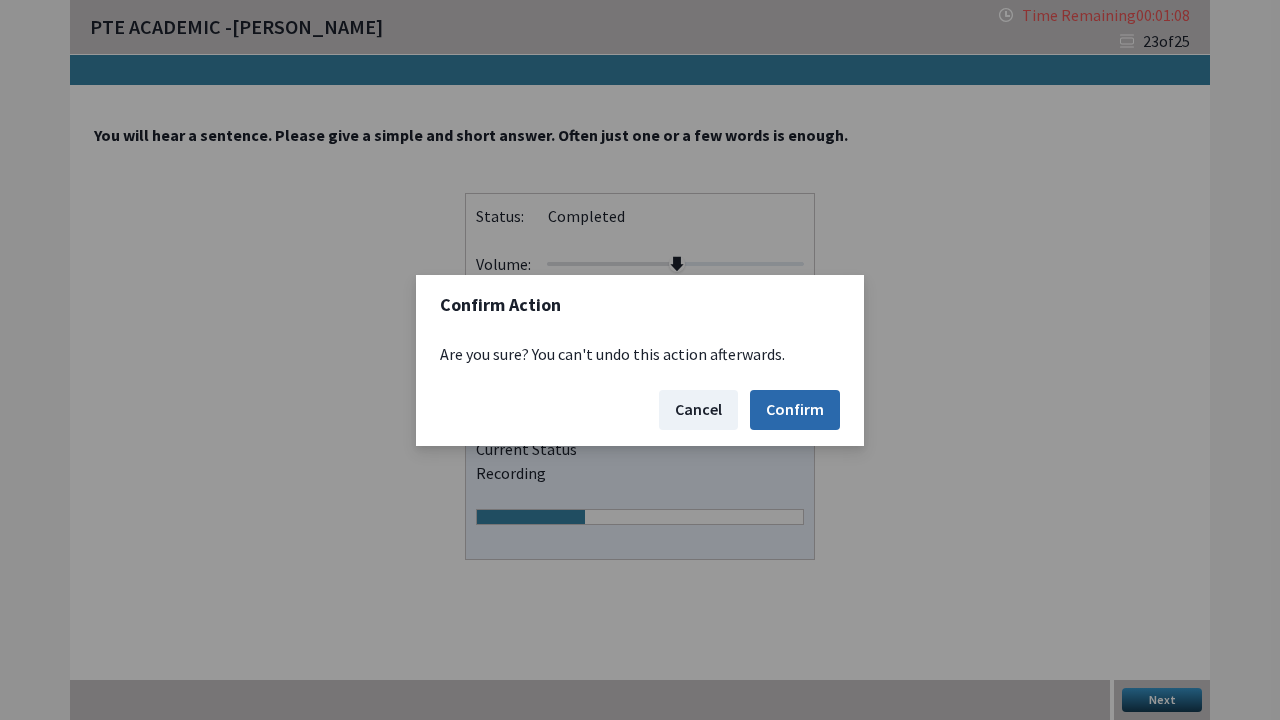 click on "Confirm" at bounding box center (795, 410) 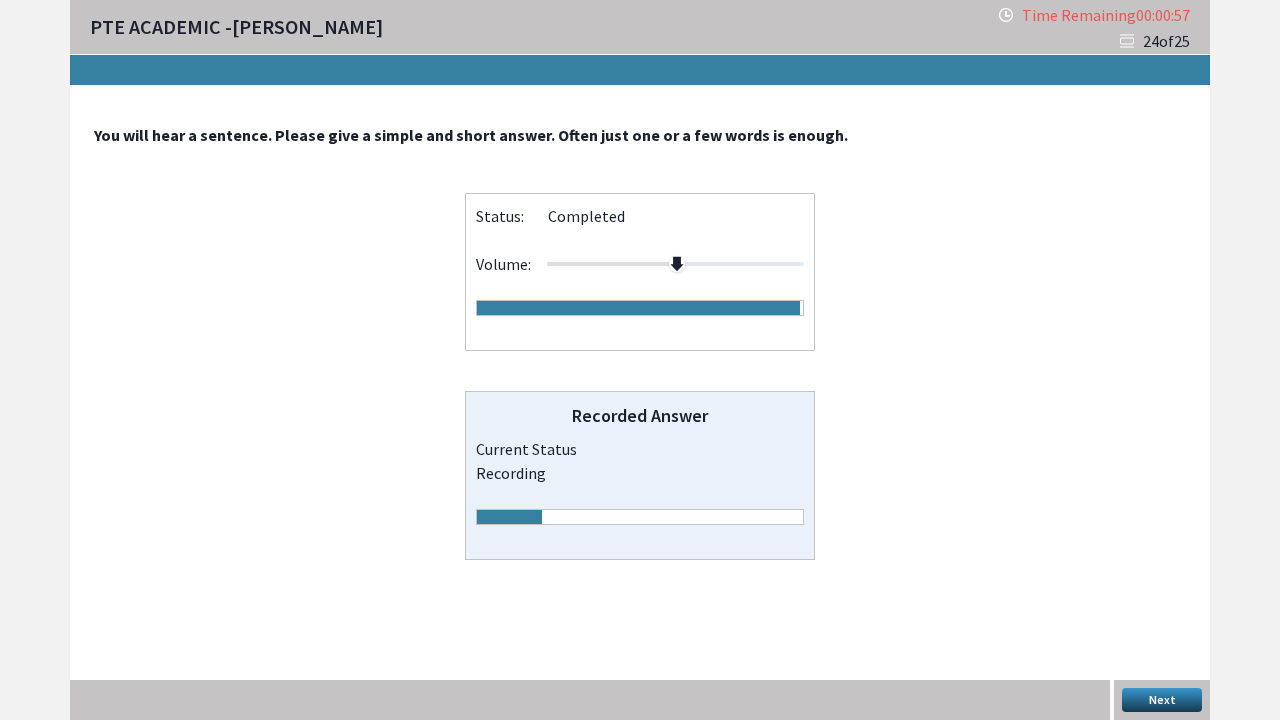click on "Next" at bounding box center [1162, 700] 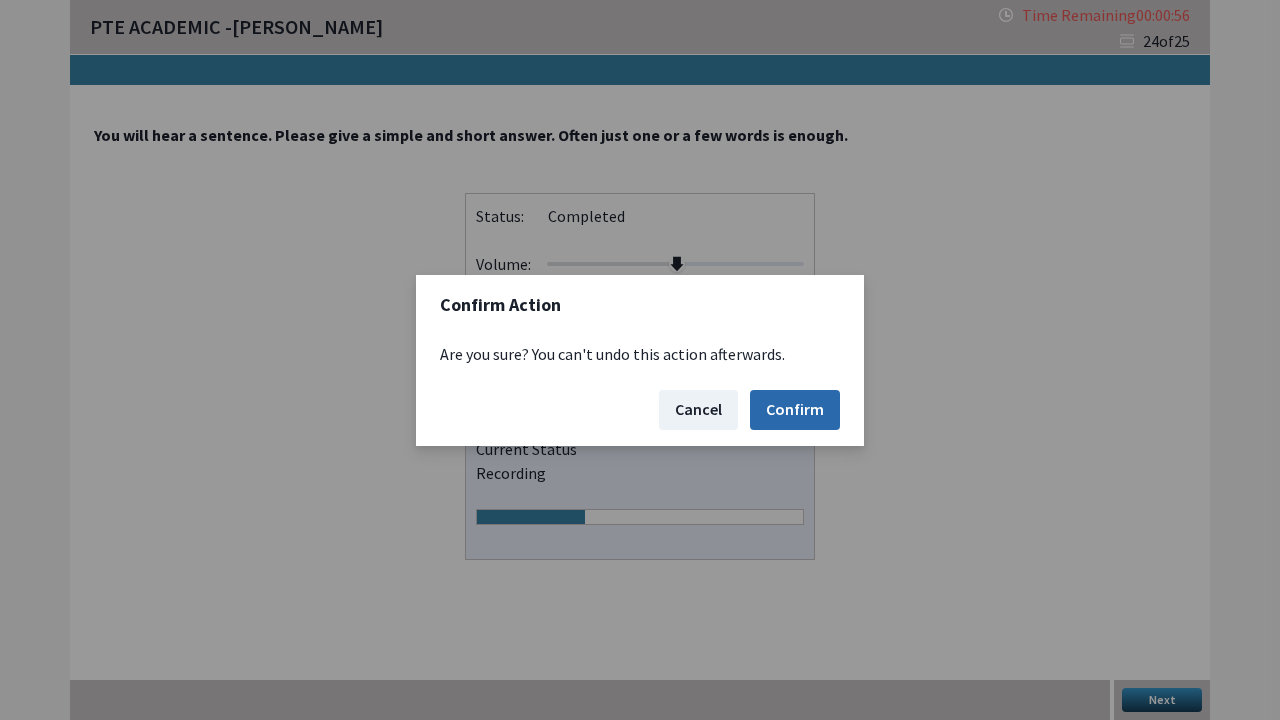 click on "Confirm" at bounding box center (795, 410) 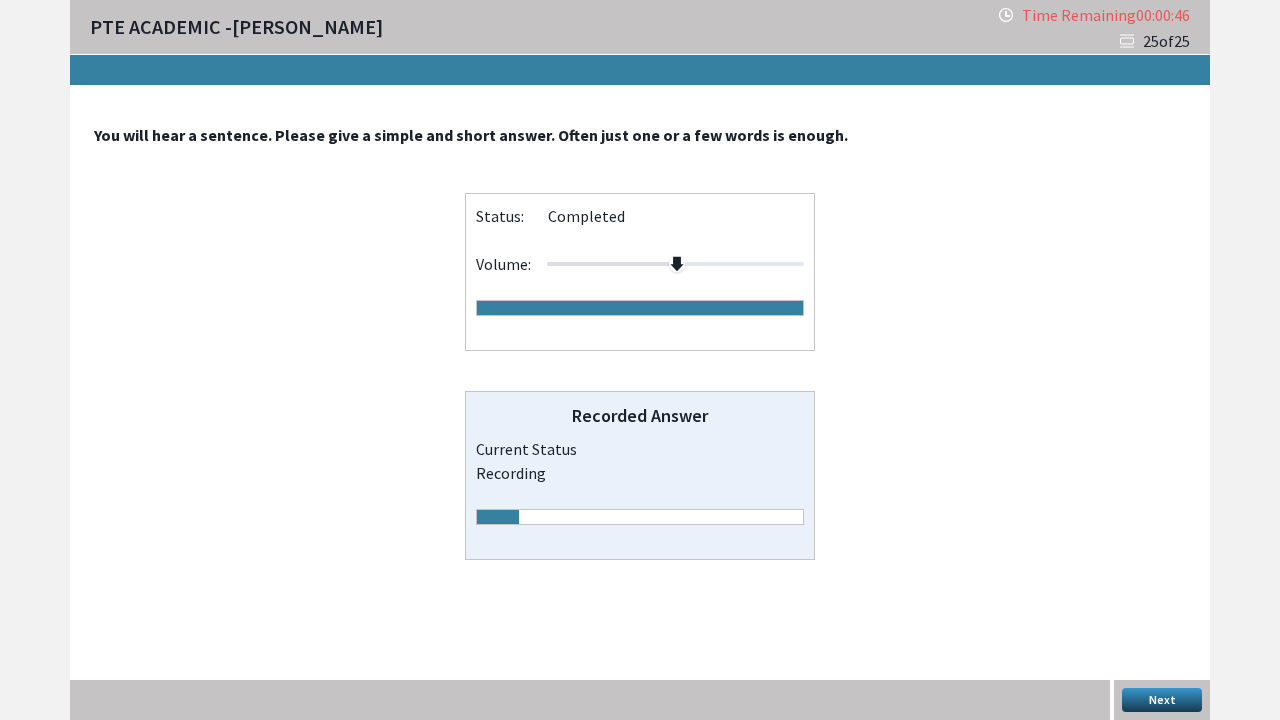 click on "Next" at bounding box center (1162, 700) 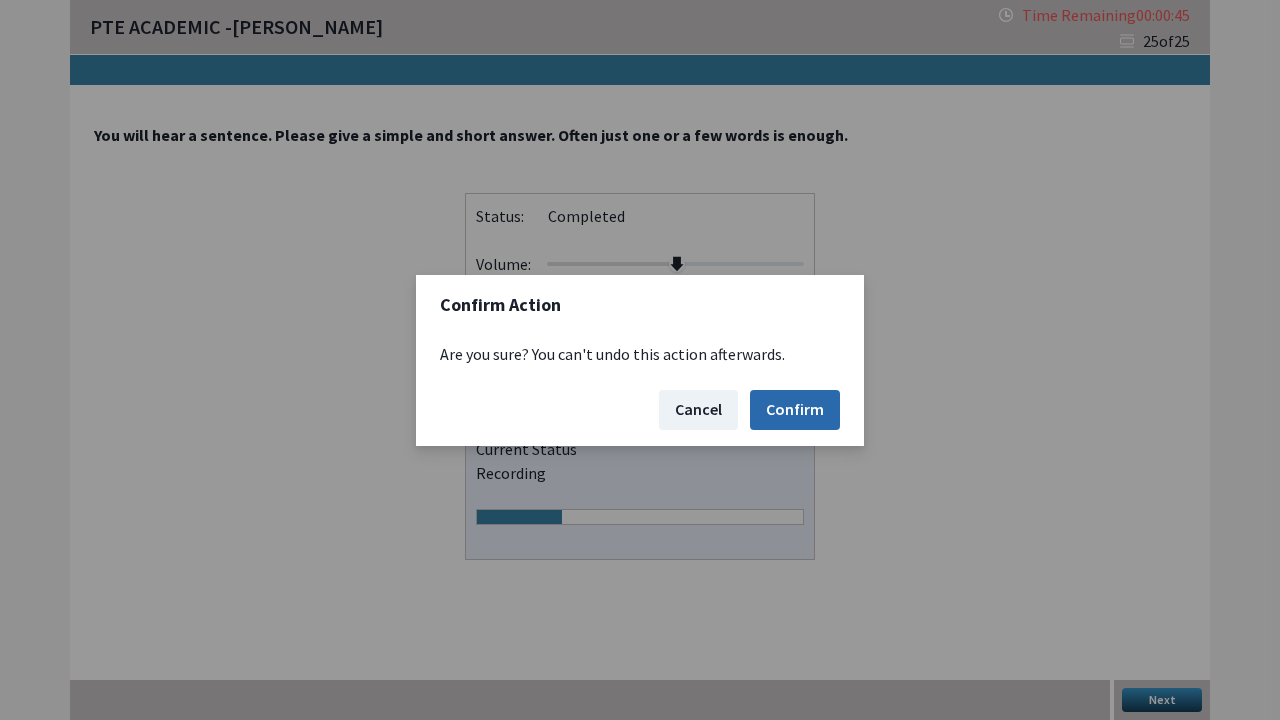 click on "Confirm" at bounding box center (795, 410) 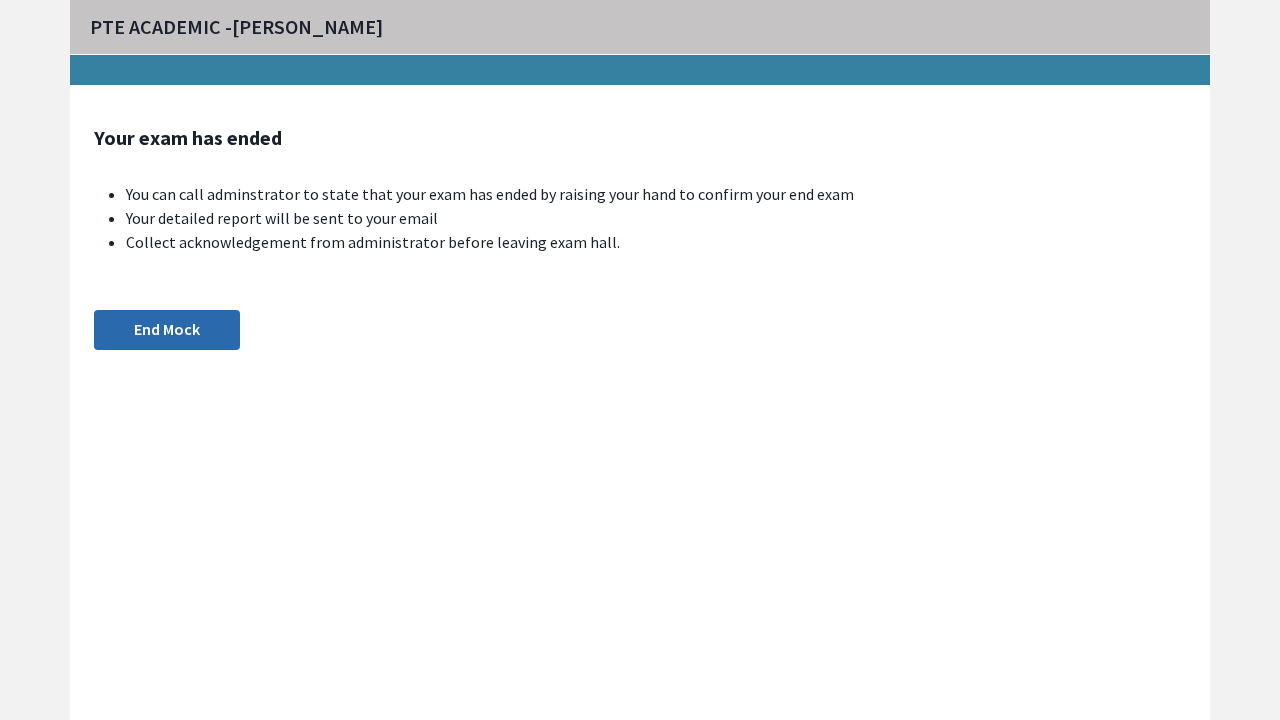 click on "End Mock" at bounding box center [167, 330] 